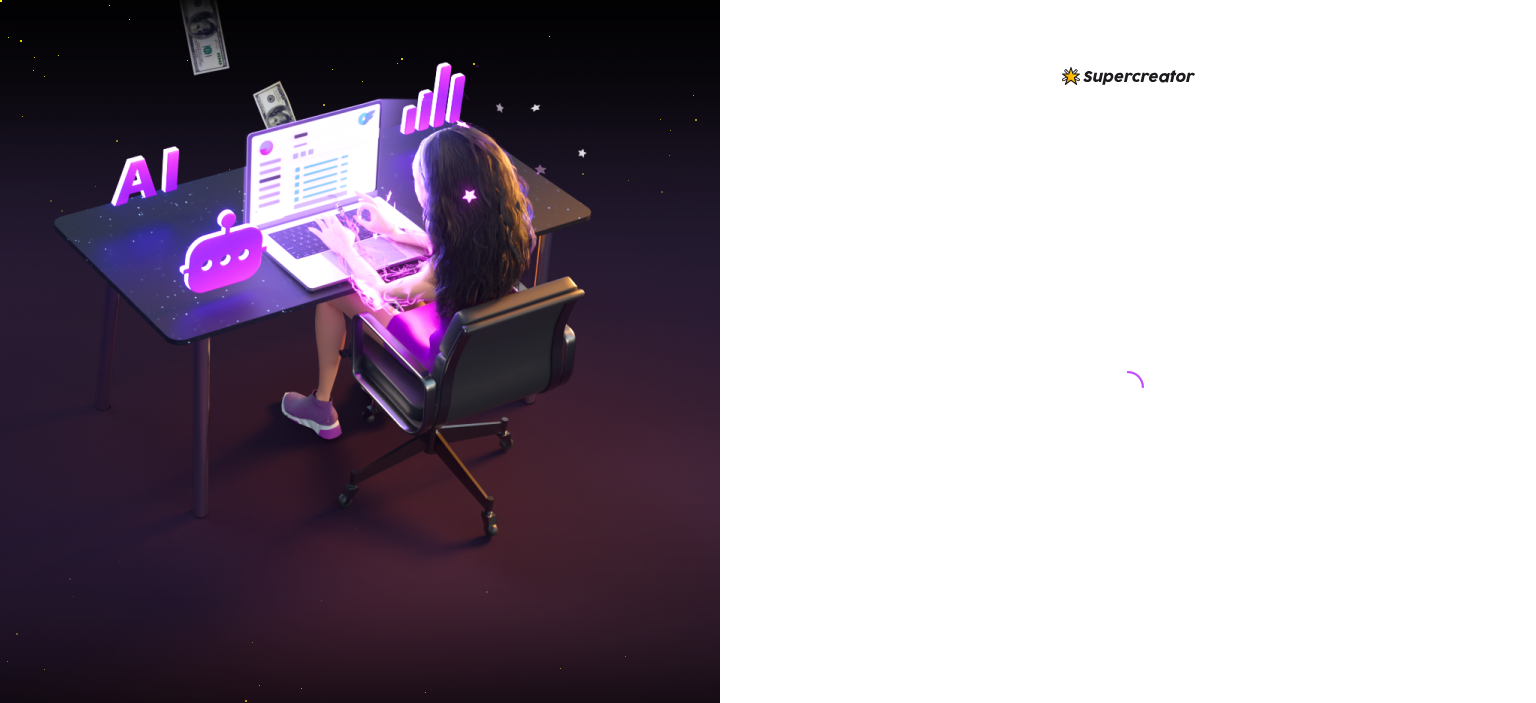 scroll, scrollTop: 0, scrollLeft: 0, axis: both 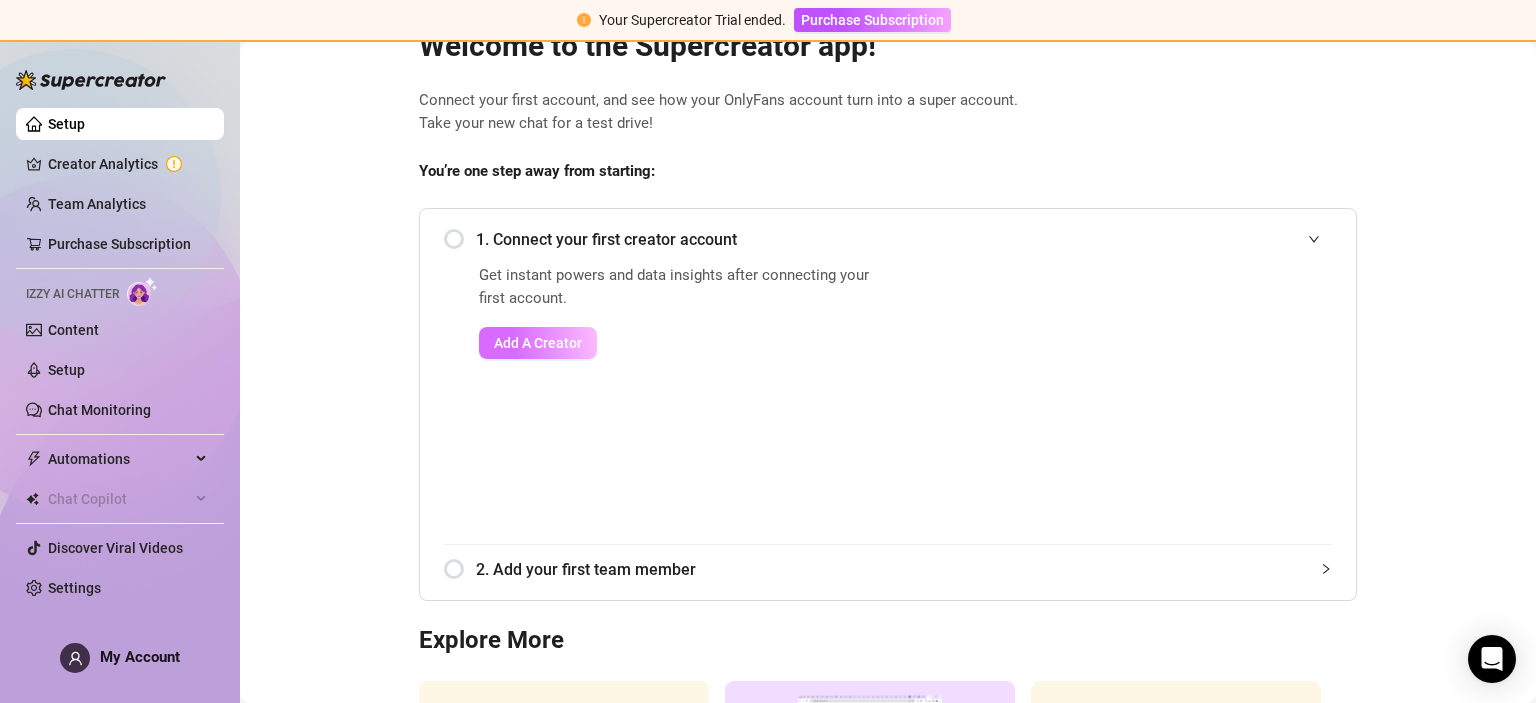 click on "Add A Creator" at bounding box center (538, 343) 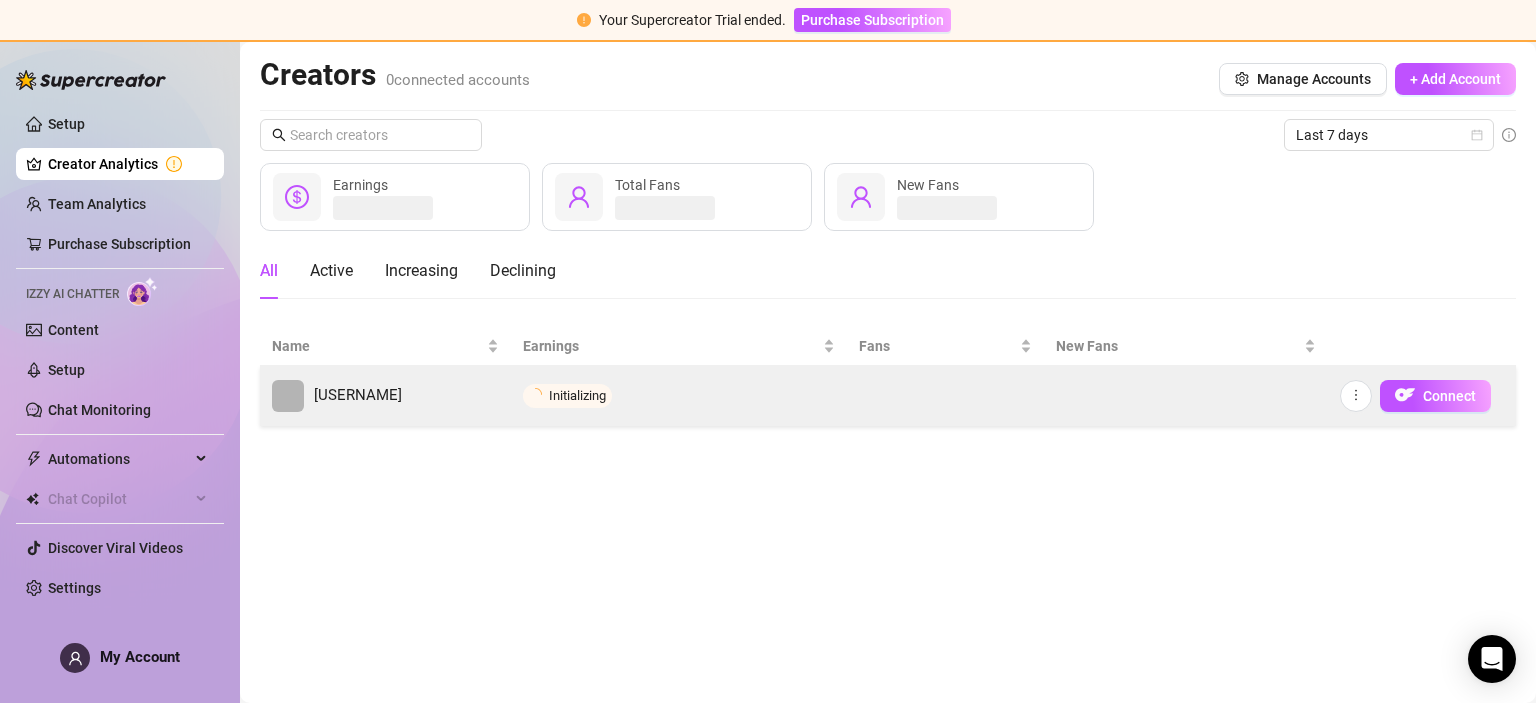 scroll, scrollTop: 0, scrollLeft: 0, axis: both 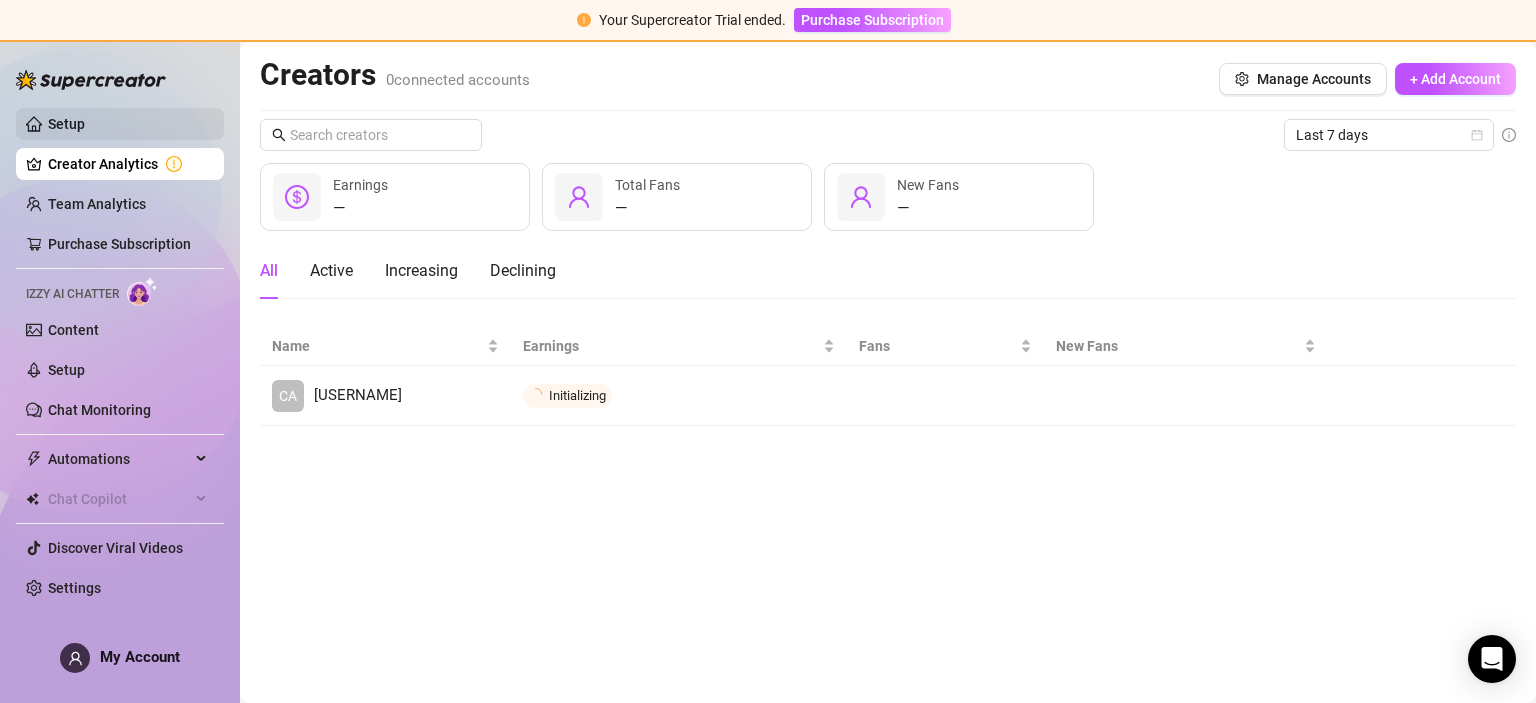 click on "Setup" at bounding box center (66, 124) 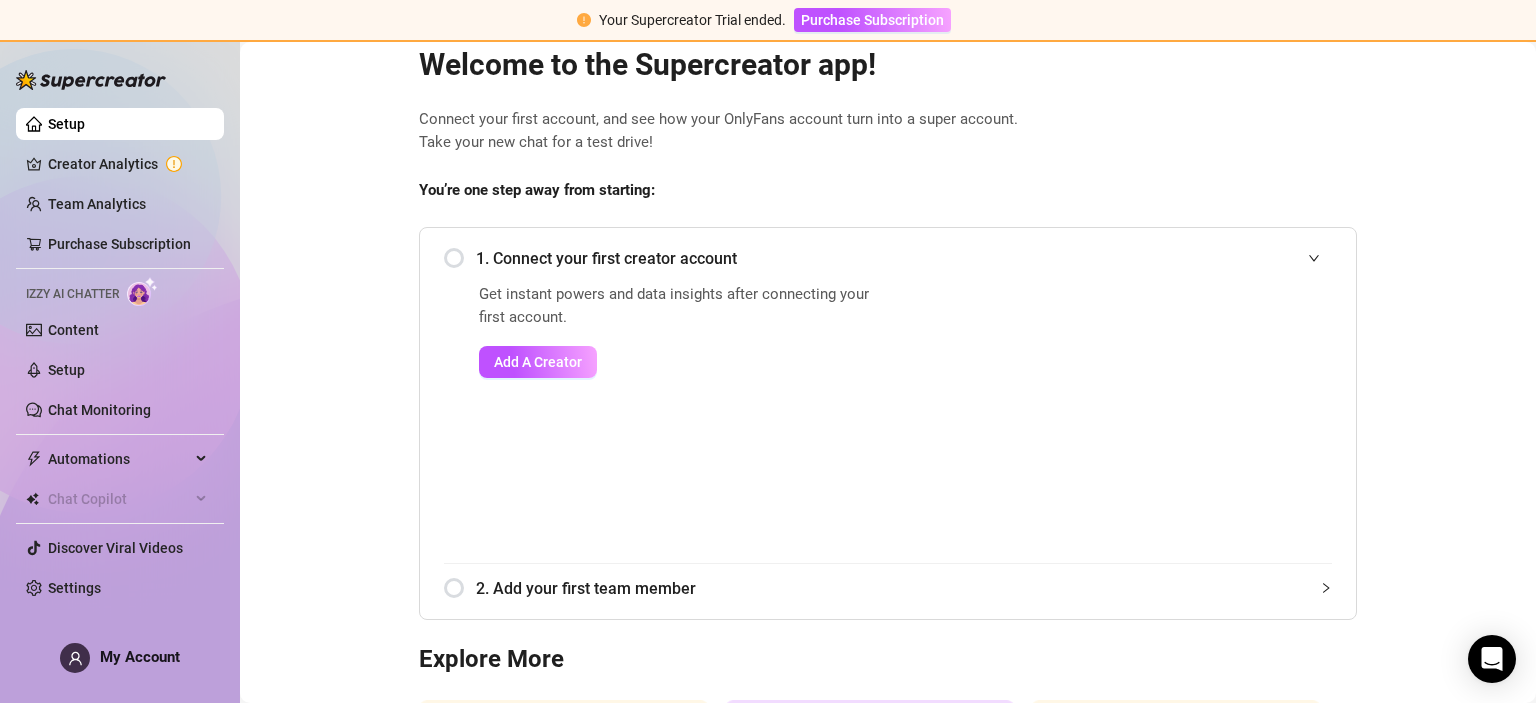 scroll, scrollTop: 52, scrollLeft: 0, axis: vertical 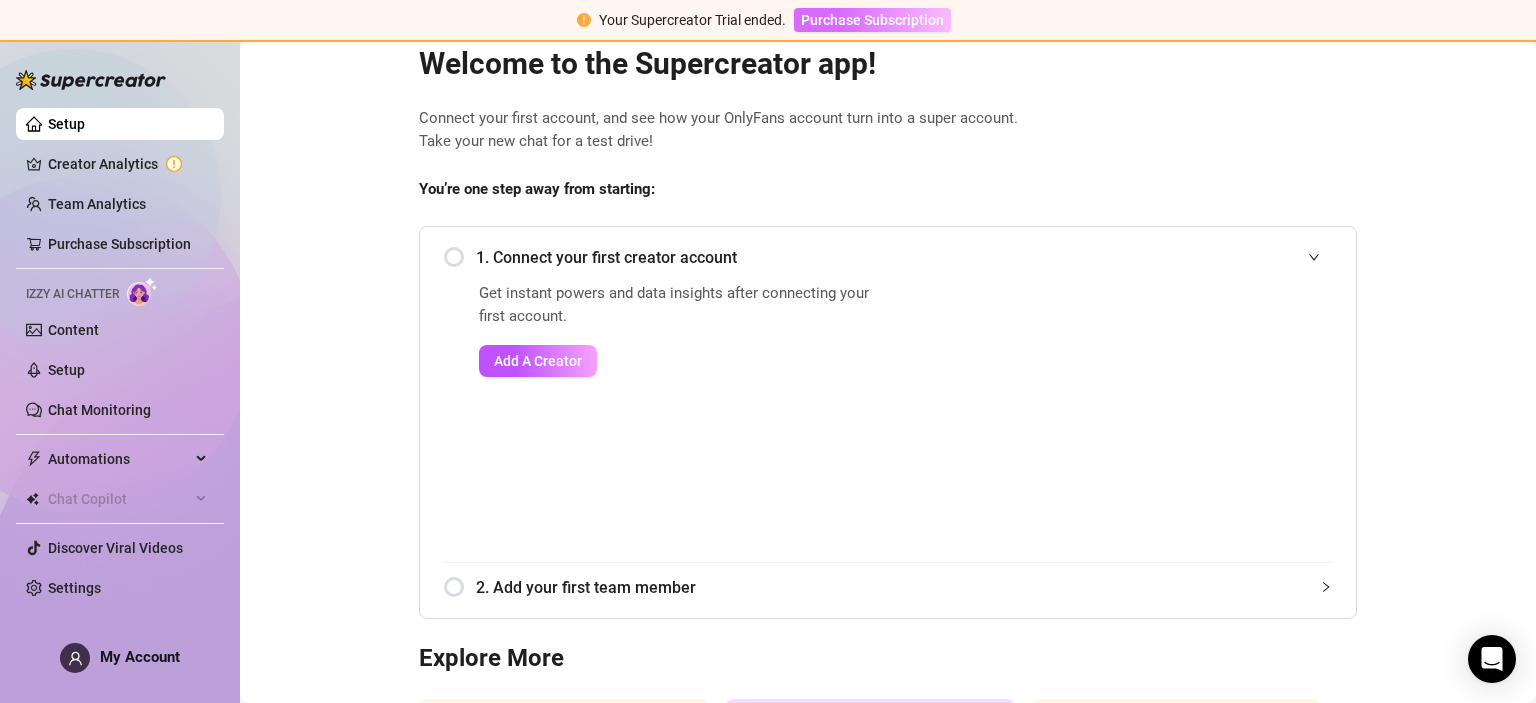 click on "Purchase Subscription" at bounding box center (872, 20) 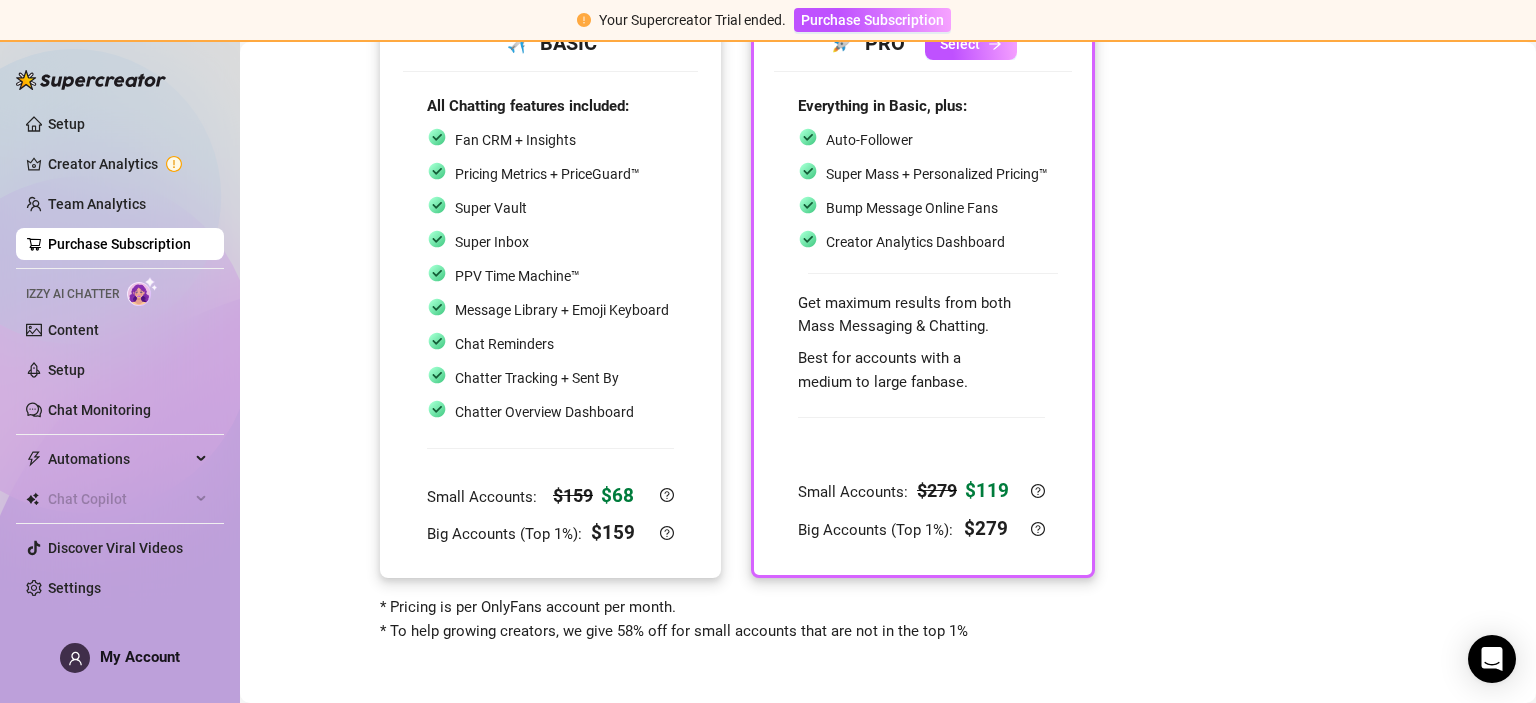 scroll, scrollTop: 0, scrollLeft: 0, axis: both 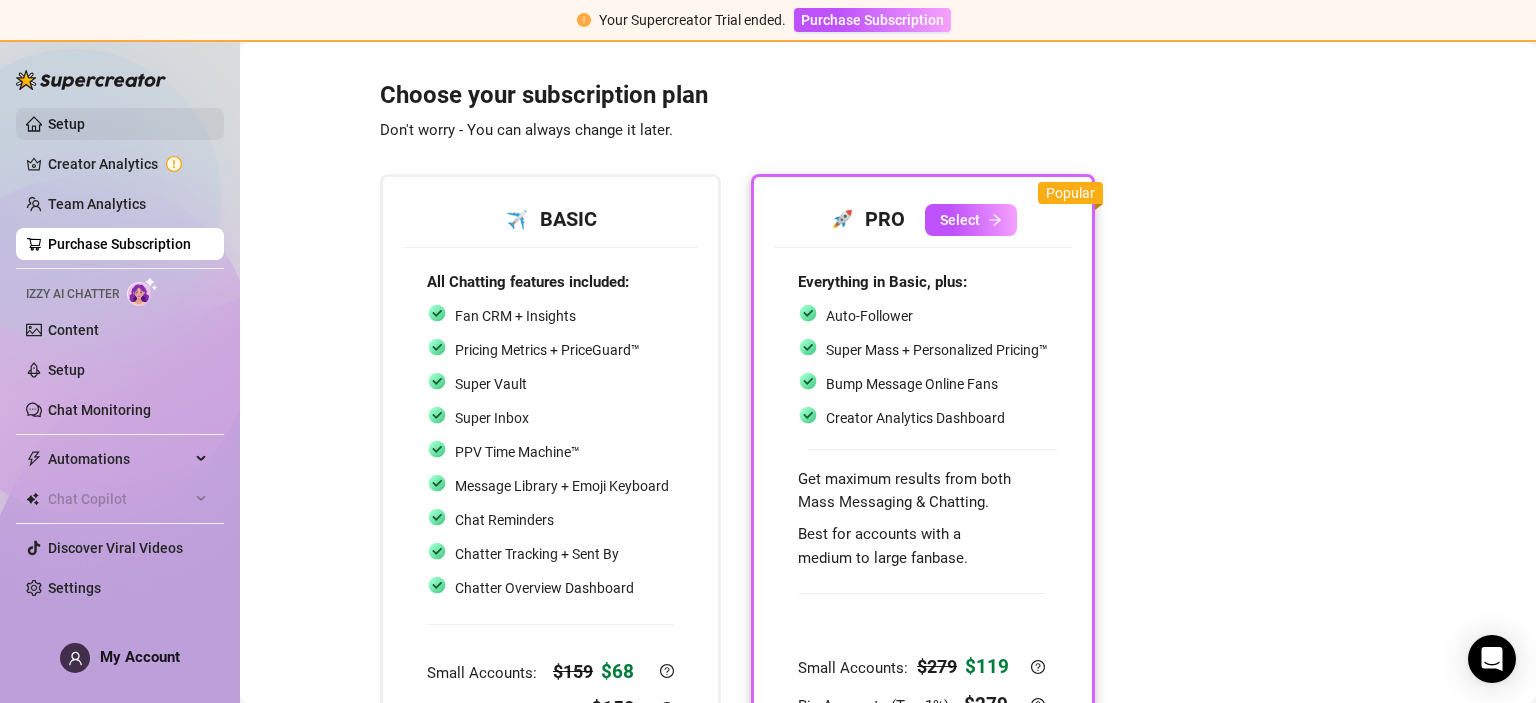 click on "Setup" at bounding box center (66, 124) 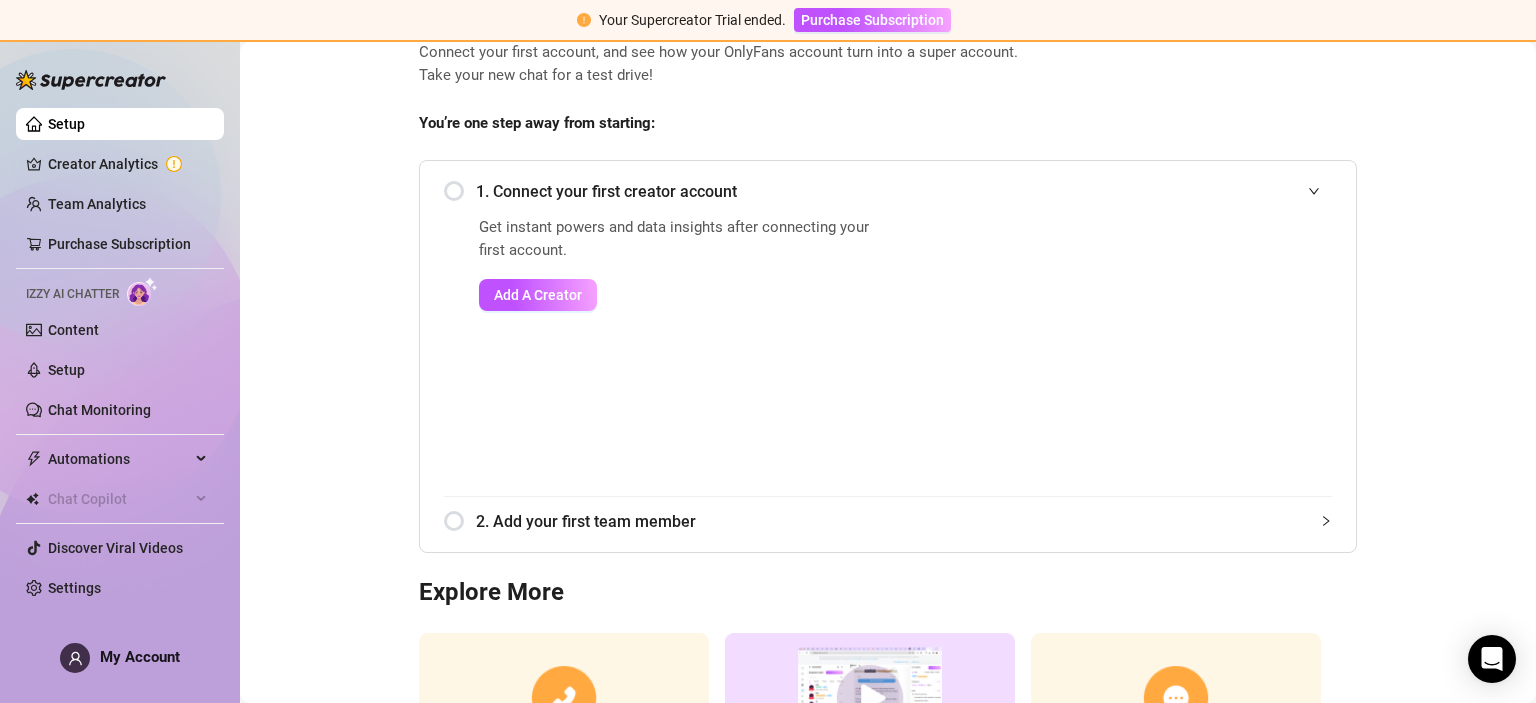 scroll, scrollTop: 128, scrollLeft: 0, axis: vertical 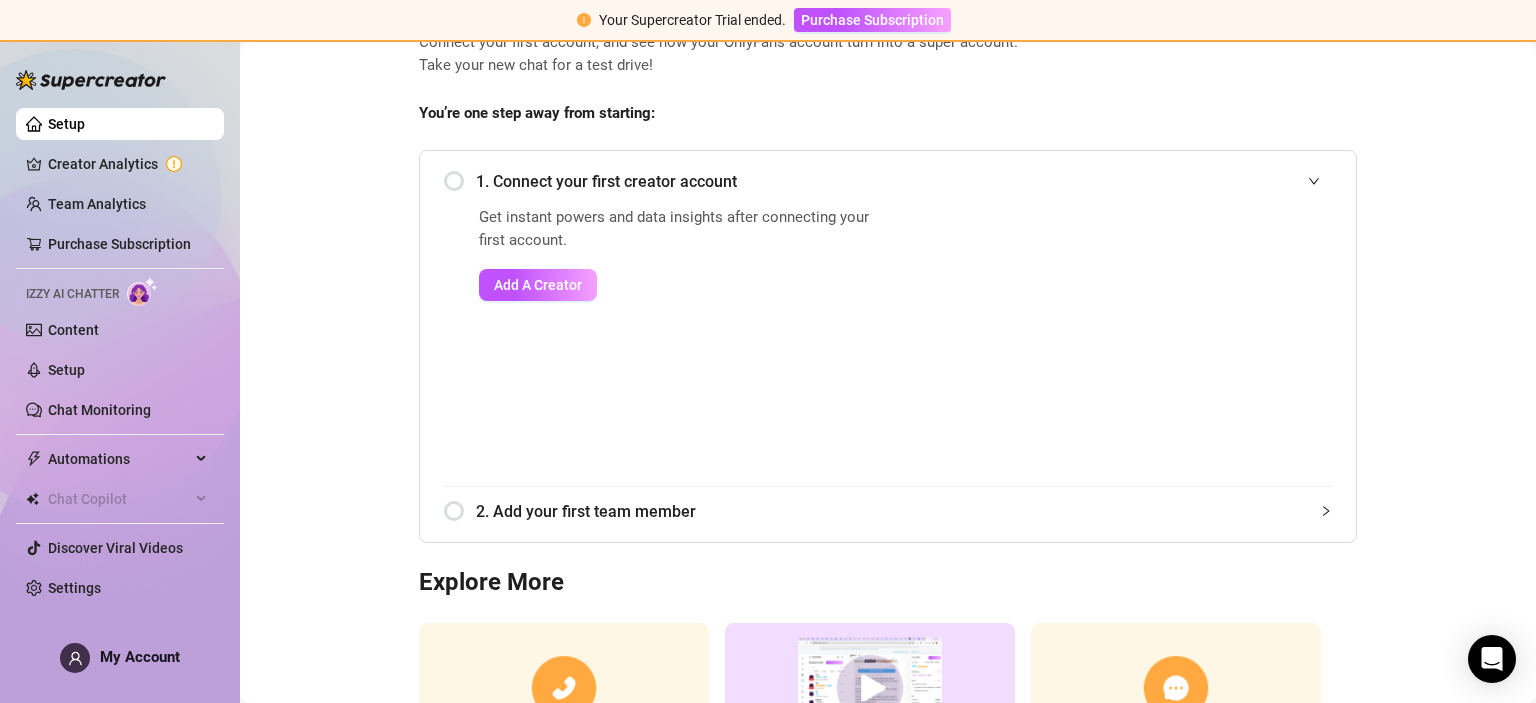 click on "1. Connect your first creator account" at bounding box center [888, 181] 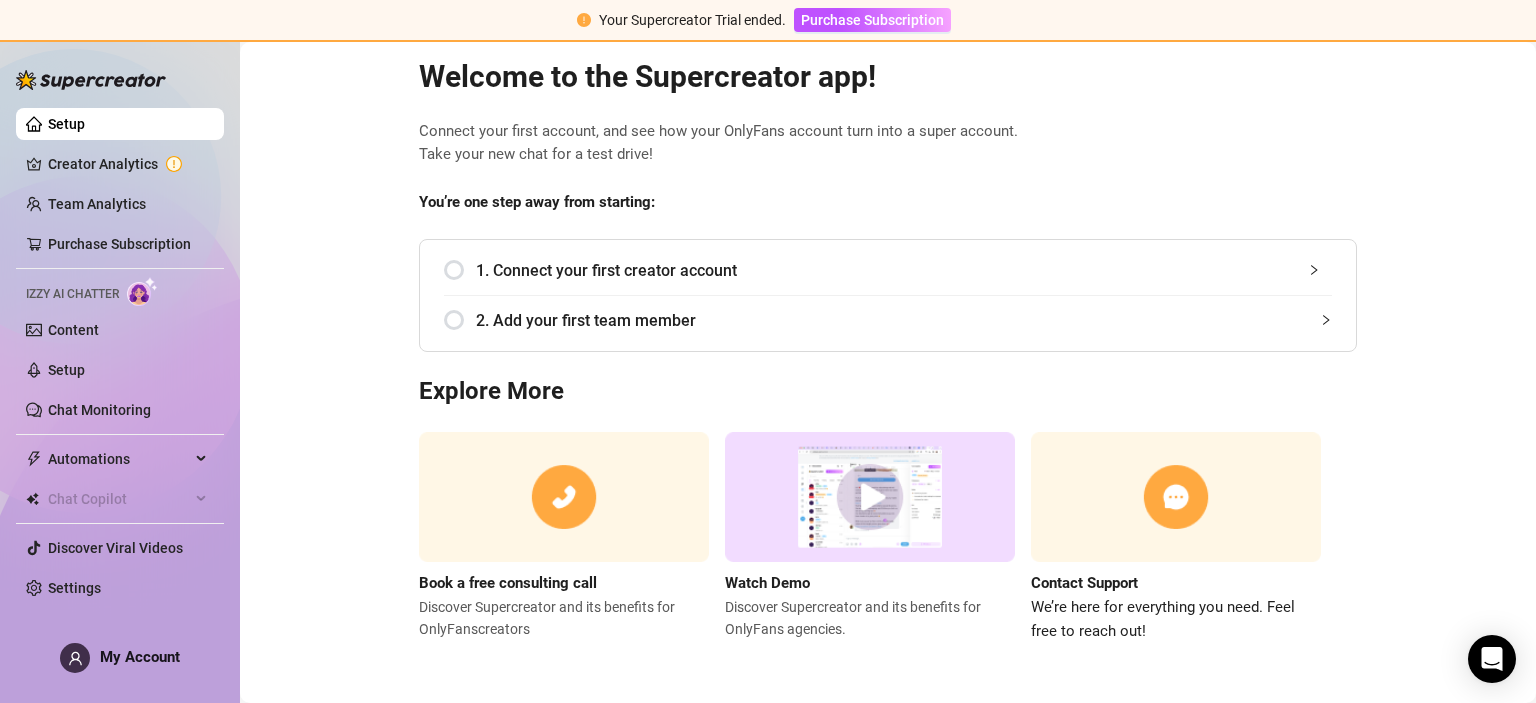 scroll, scrollTop: 37, scrollLeft: 0, axis: vertical 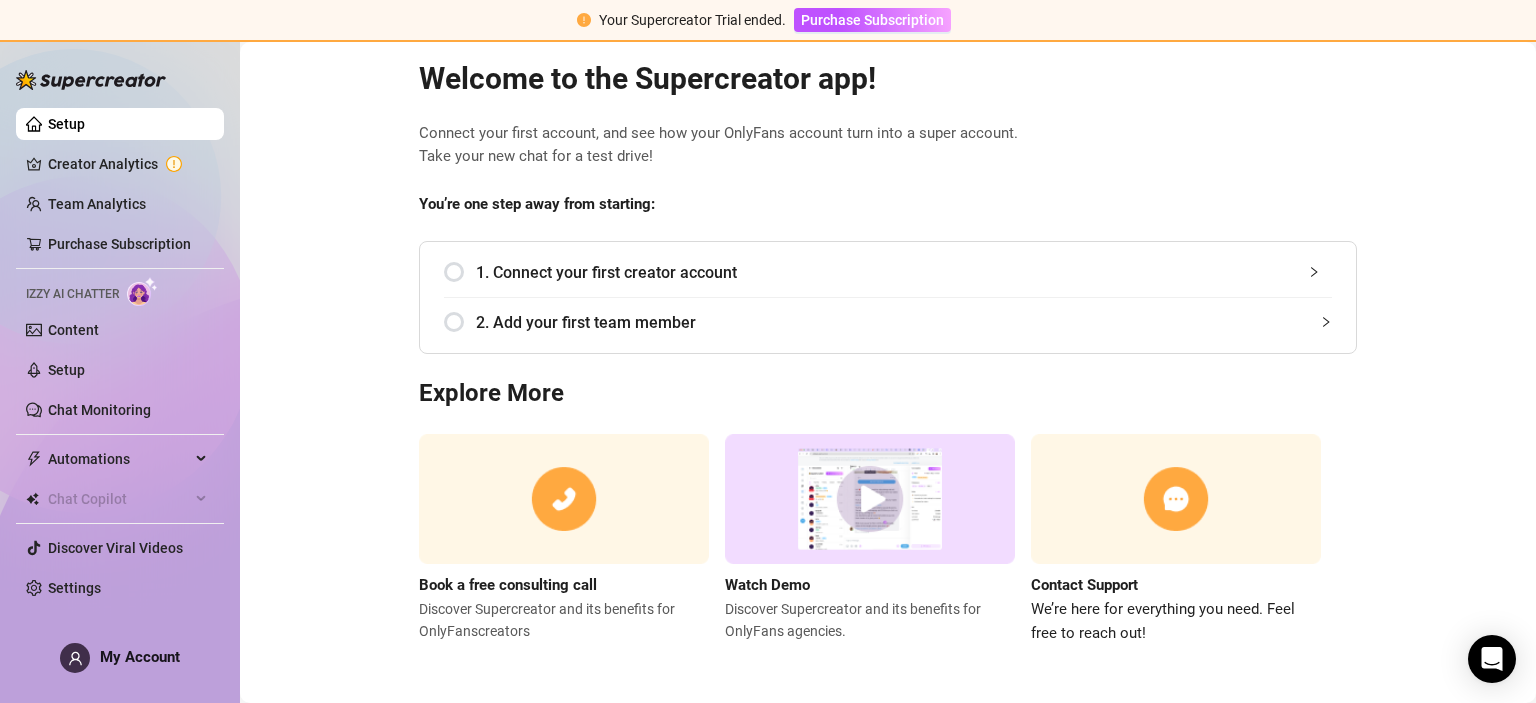 click on "1. Connect your first creator account" at bounding box center (904, 272) 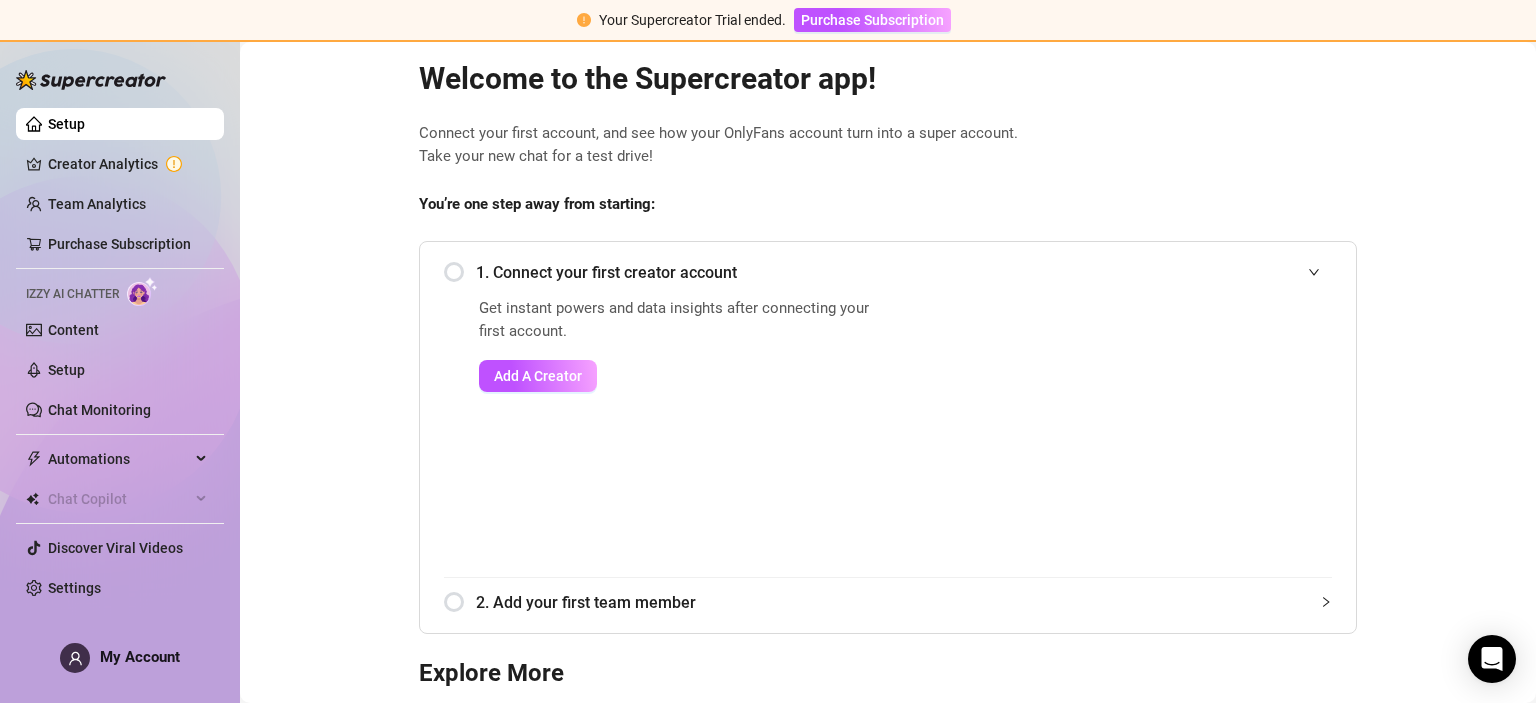 scroll, scrollTop: 128, scrollLeft: 0, axis: vertical 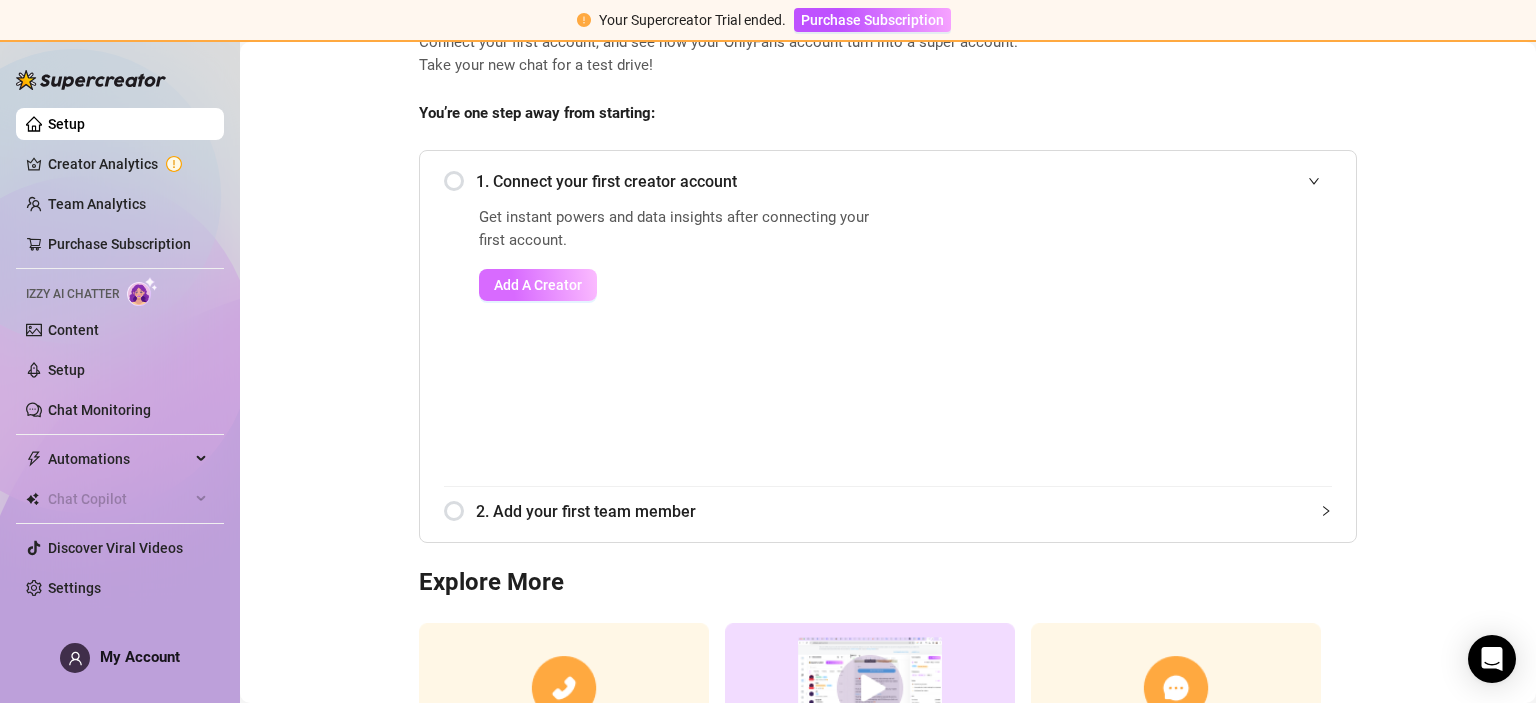 click on "Add A Creator" at bounding box center (538, 285) 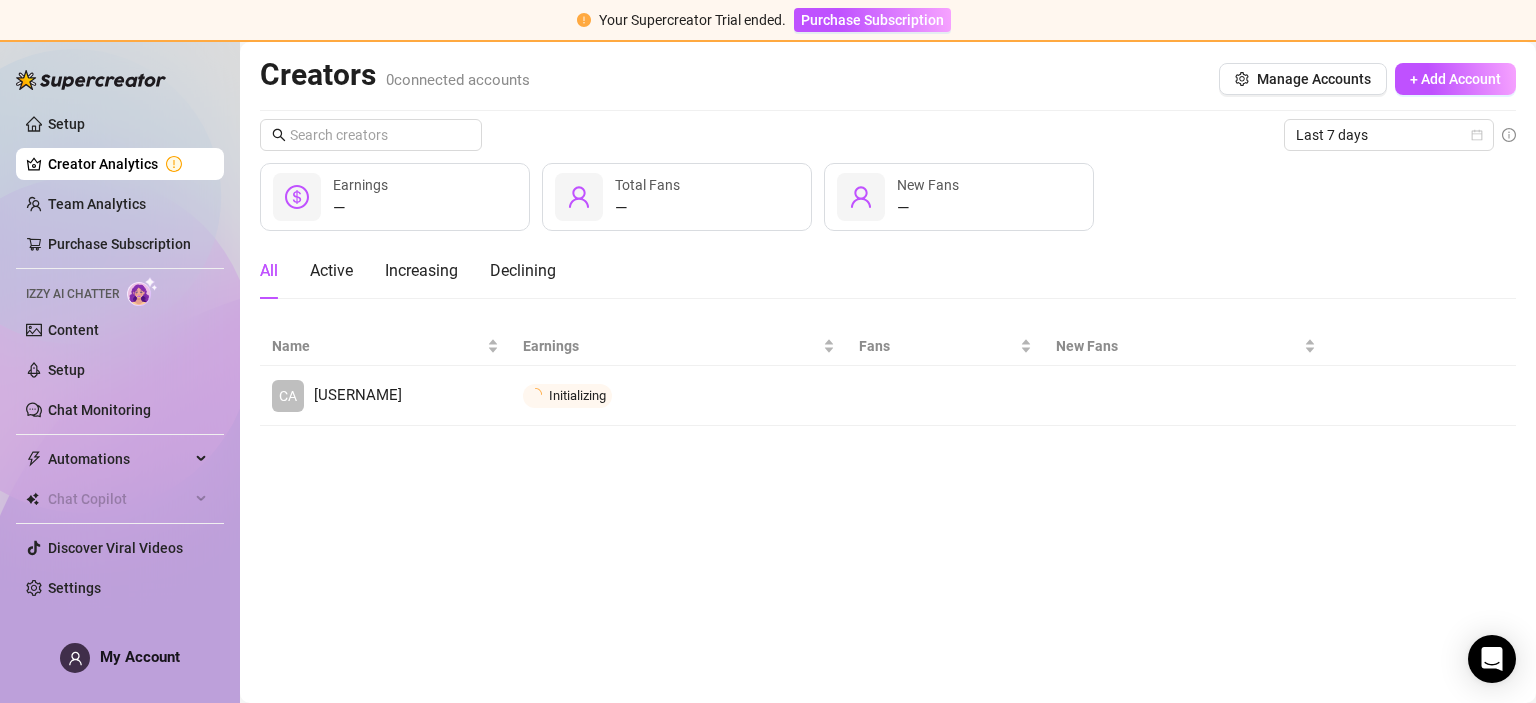 scroll, scrollTop: 0, scrollLeft: 0, axis: both 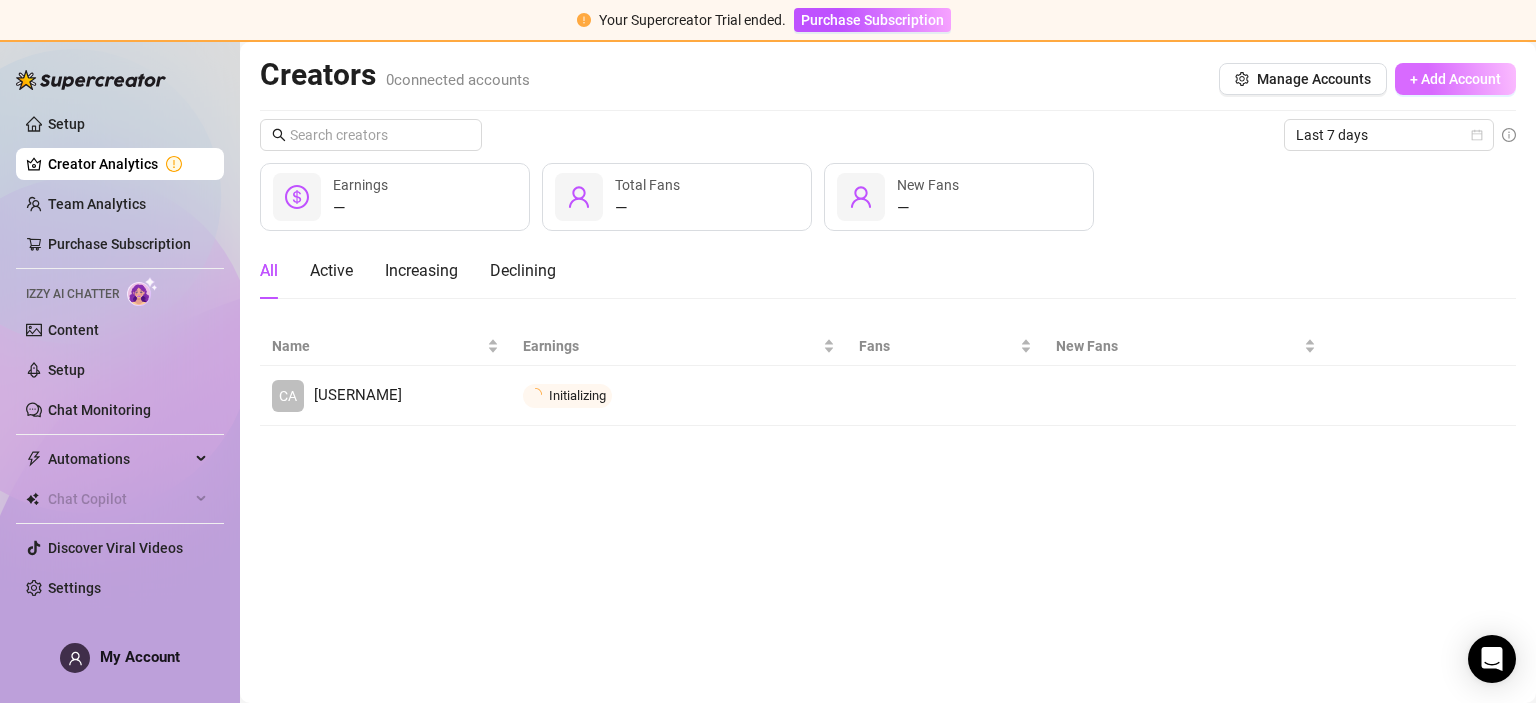 click on "+ Add Account" at bounding box center (1455, 79) 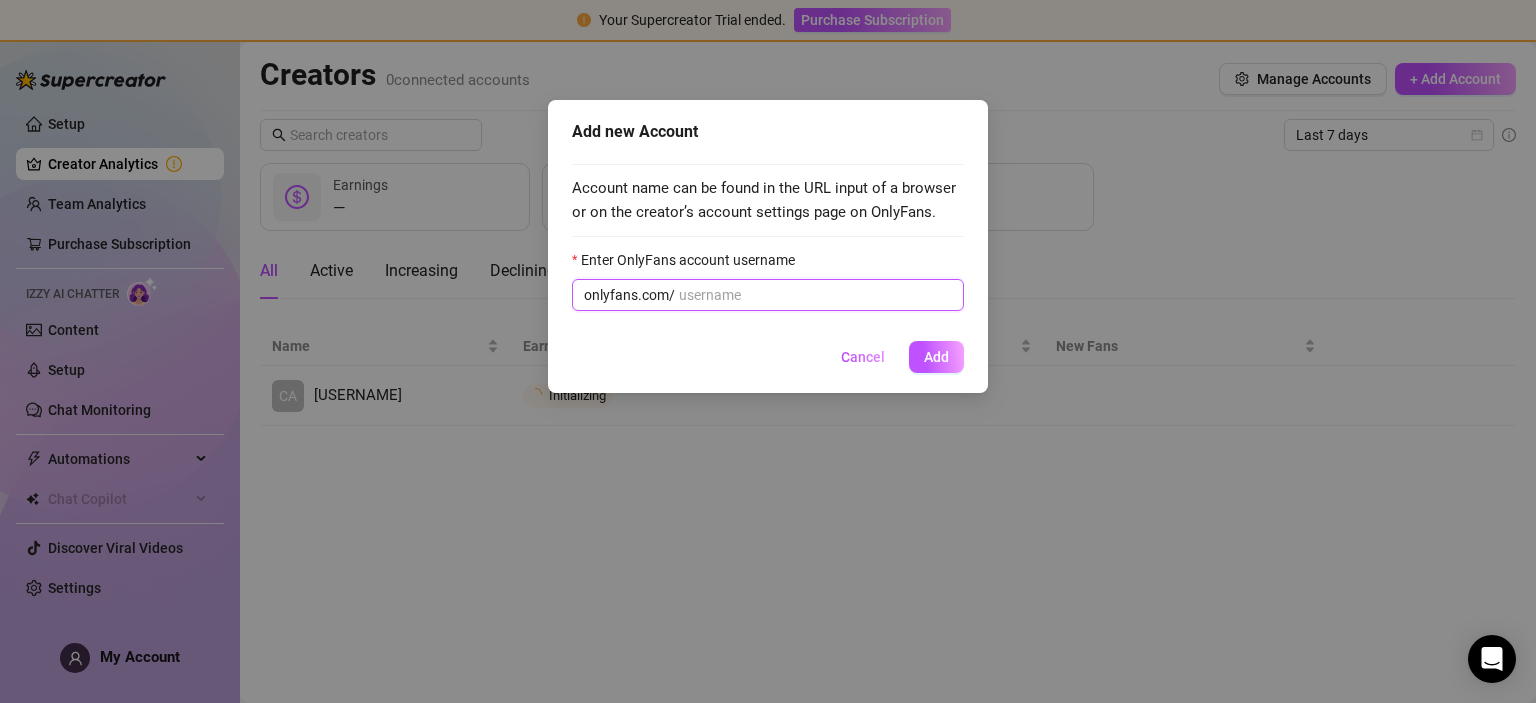 paste on "[USERNAME]" 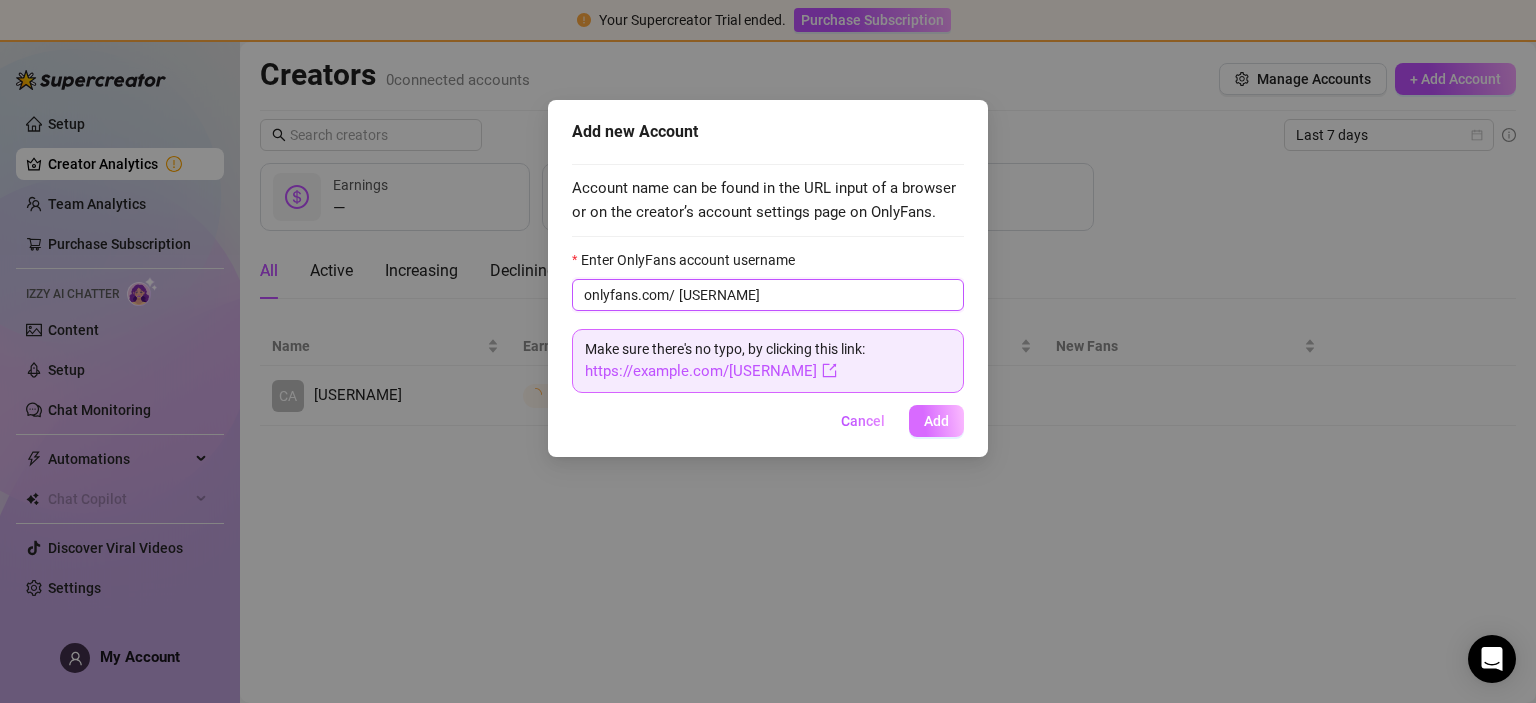 type on "[USERNAME]" 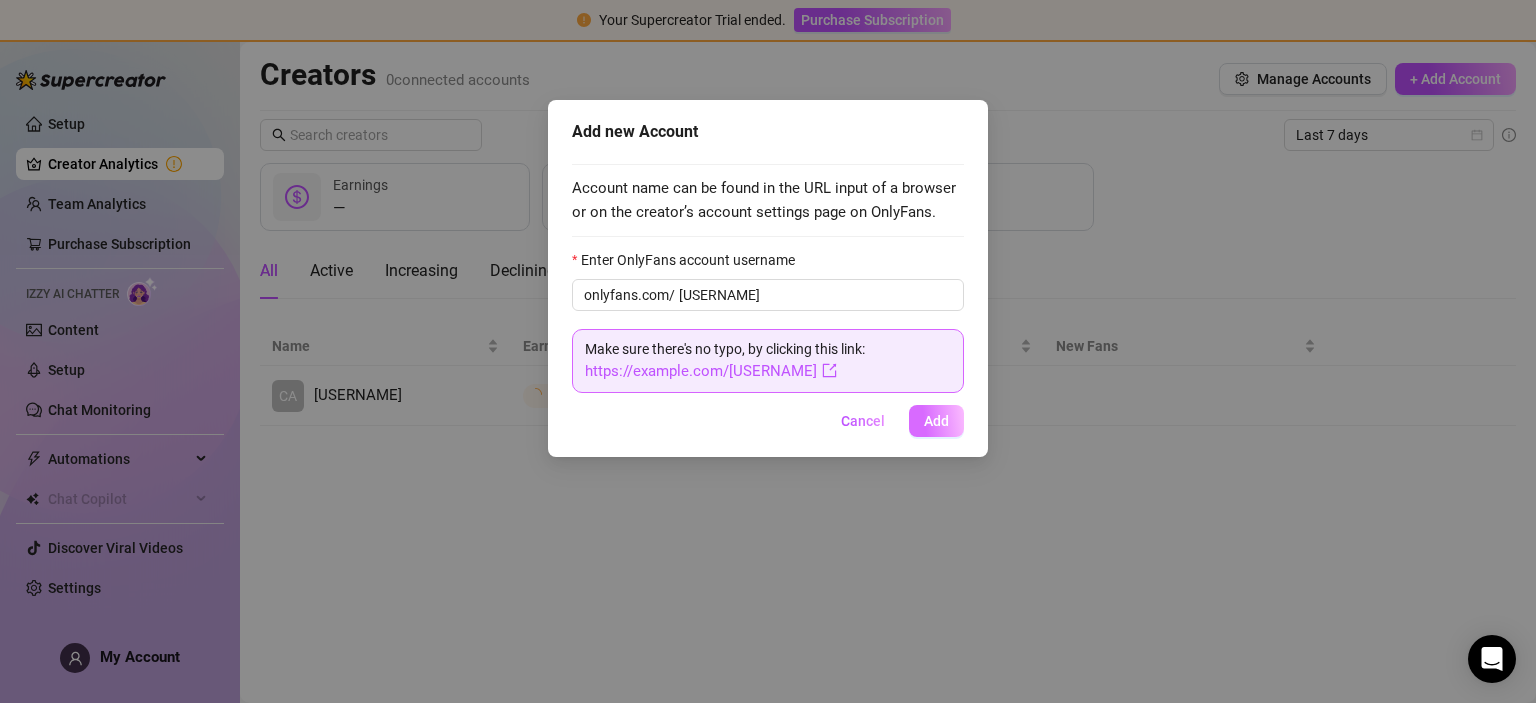 click on "Add" at bounding box center [936, 421] 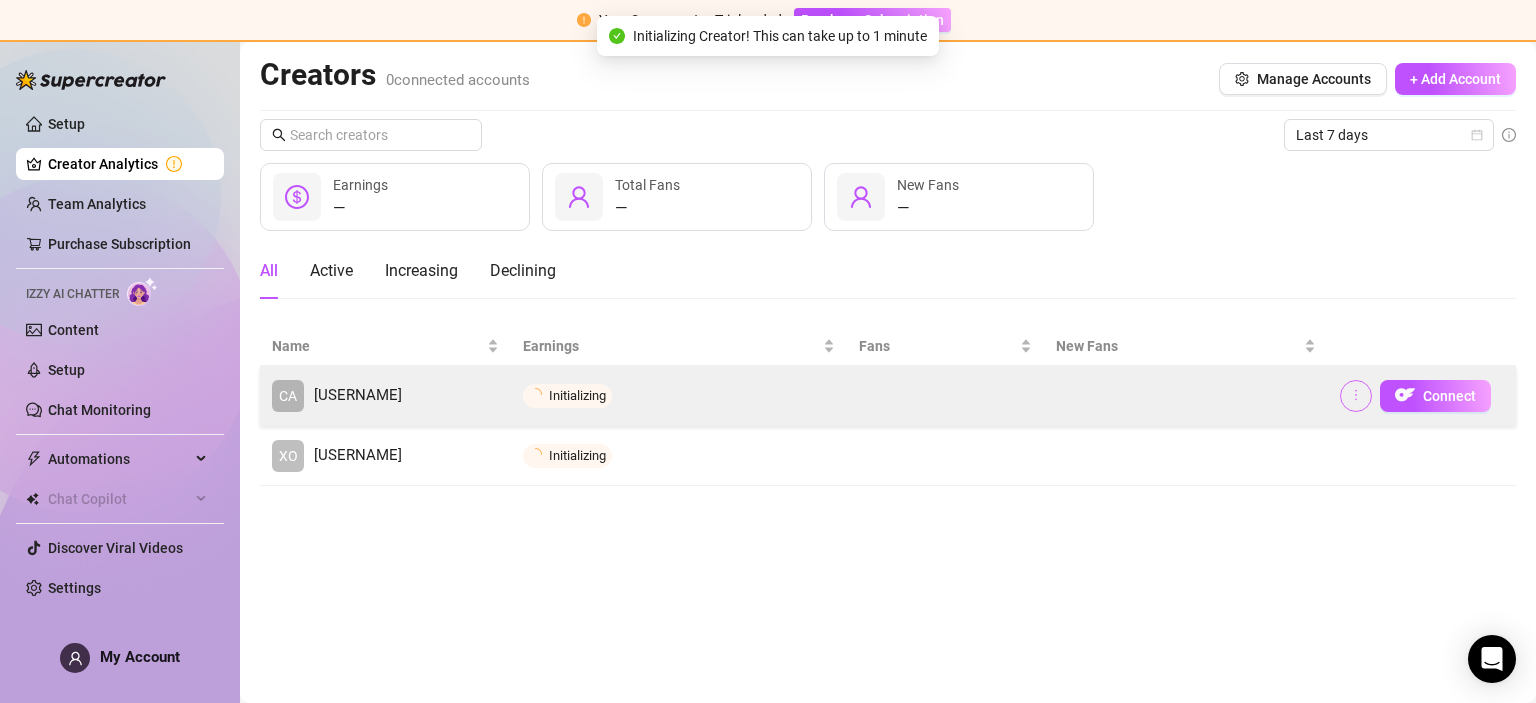 click 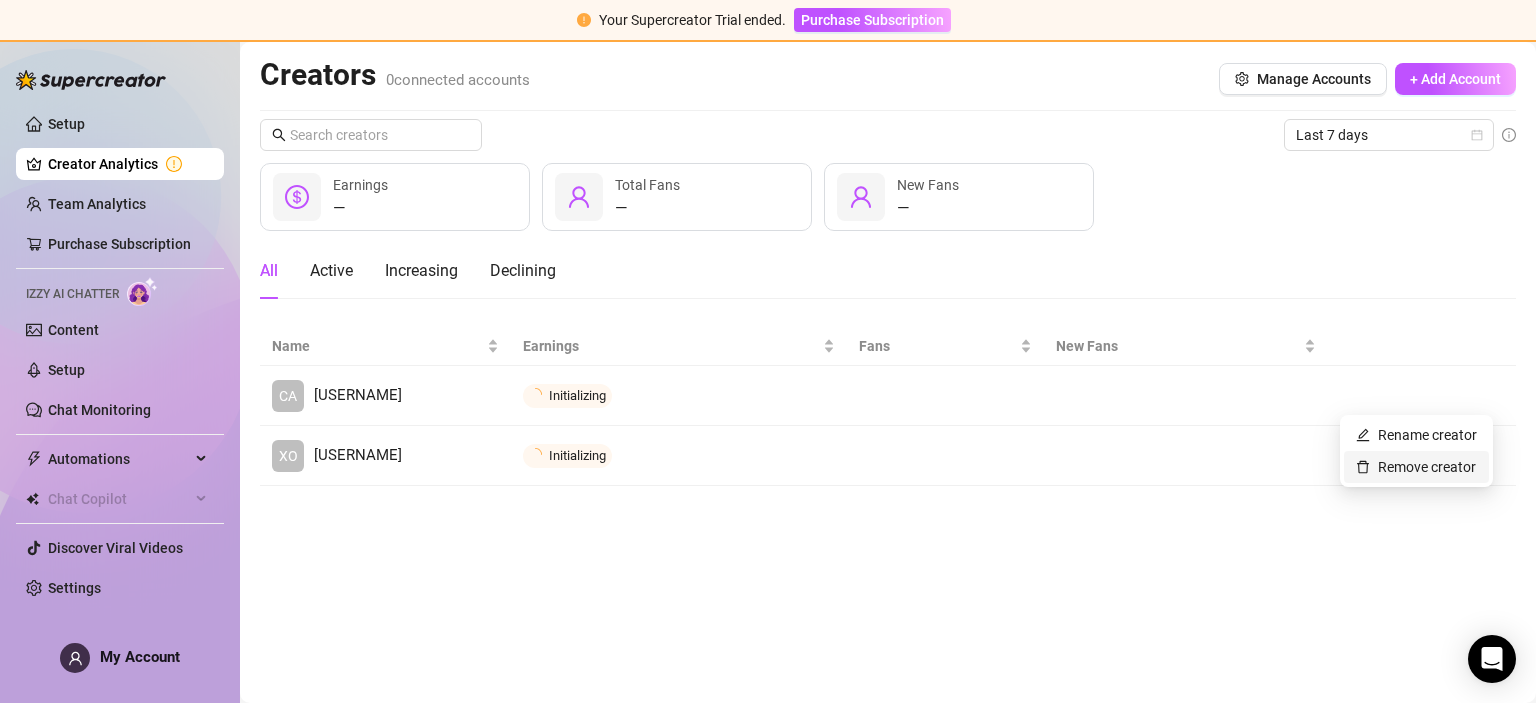 click on "Remove creator" at bounding box center (1416, 467) 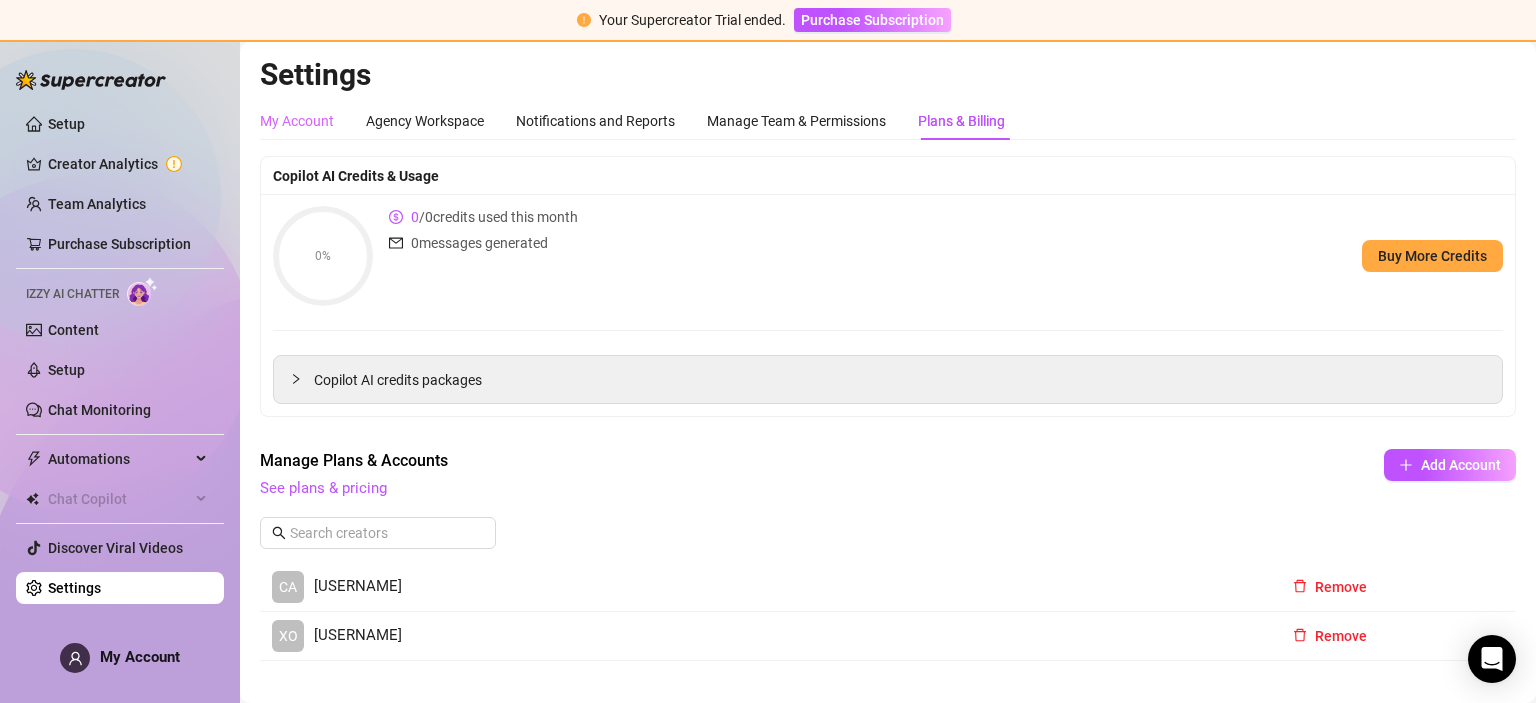 click on "My Account" at bounding box center [297, 121] 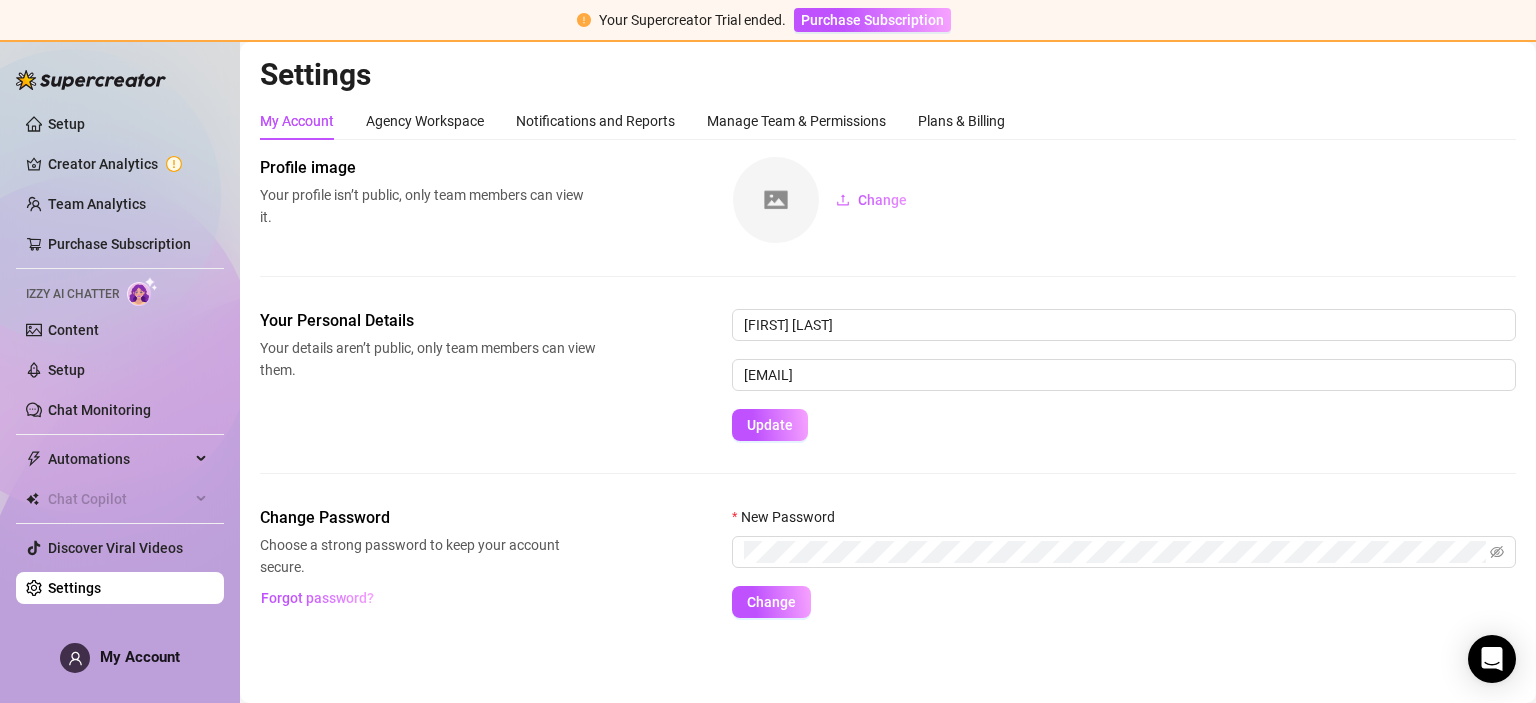 click on "Setup Creator Analytics   Team Analytics Purchase Subscription Izzy AI Chatter Content Setup Chat Monitoring Automations Chat Copilot Discover Viral Videos Settings" at bounding box center (120, 356) 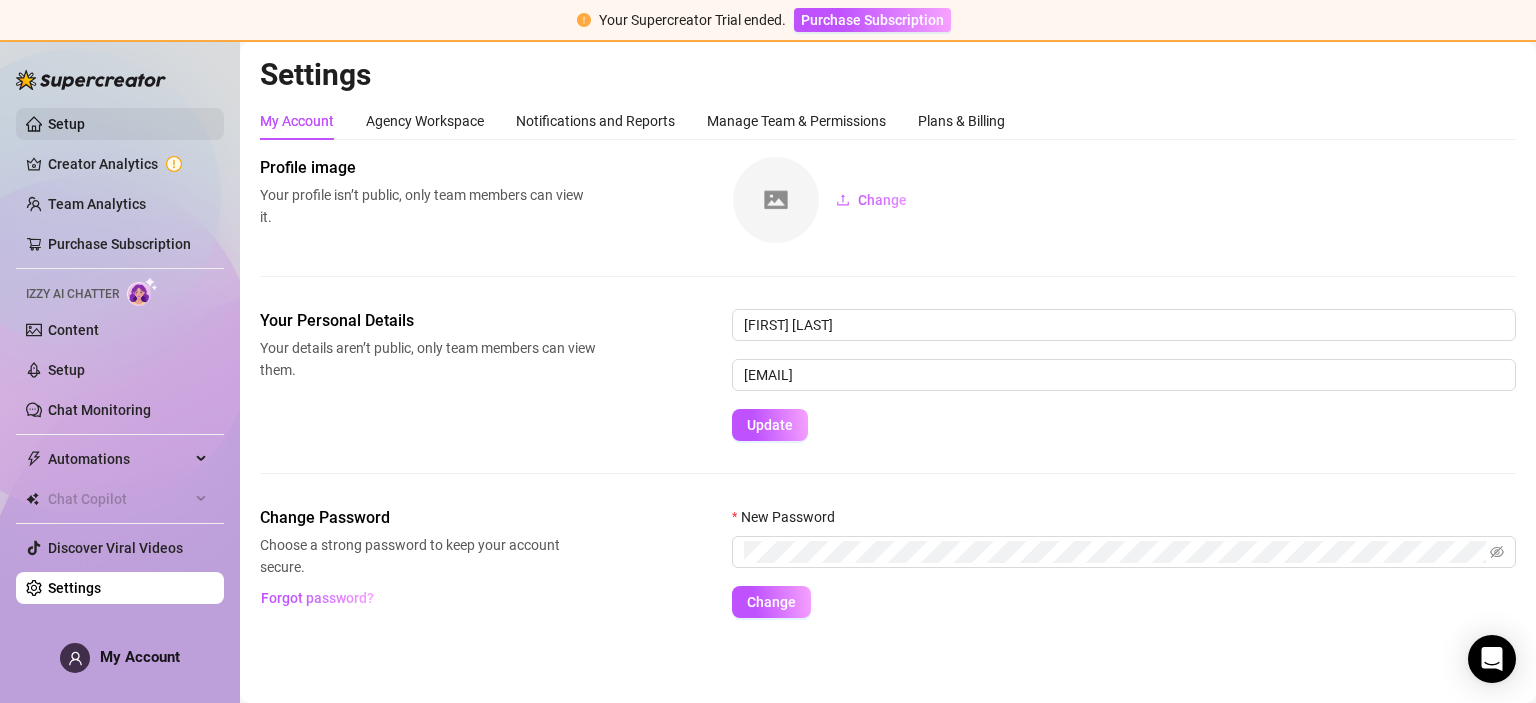 click on "Setup" at bounding box center (66, 124) 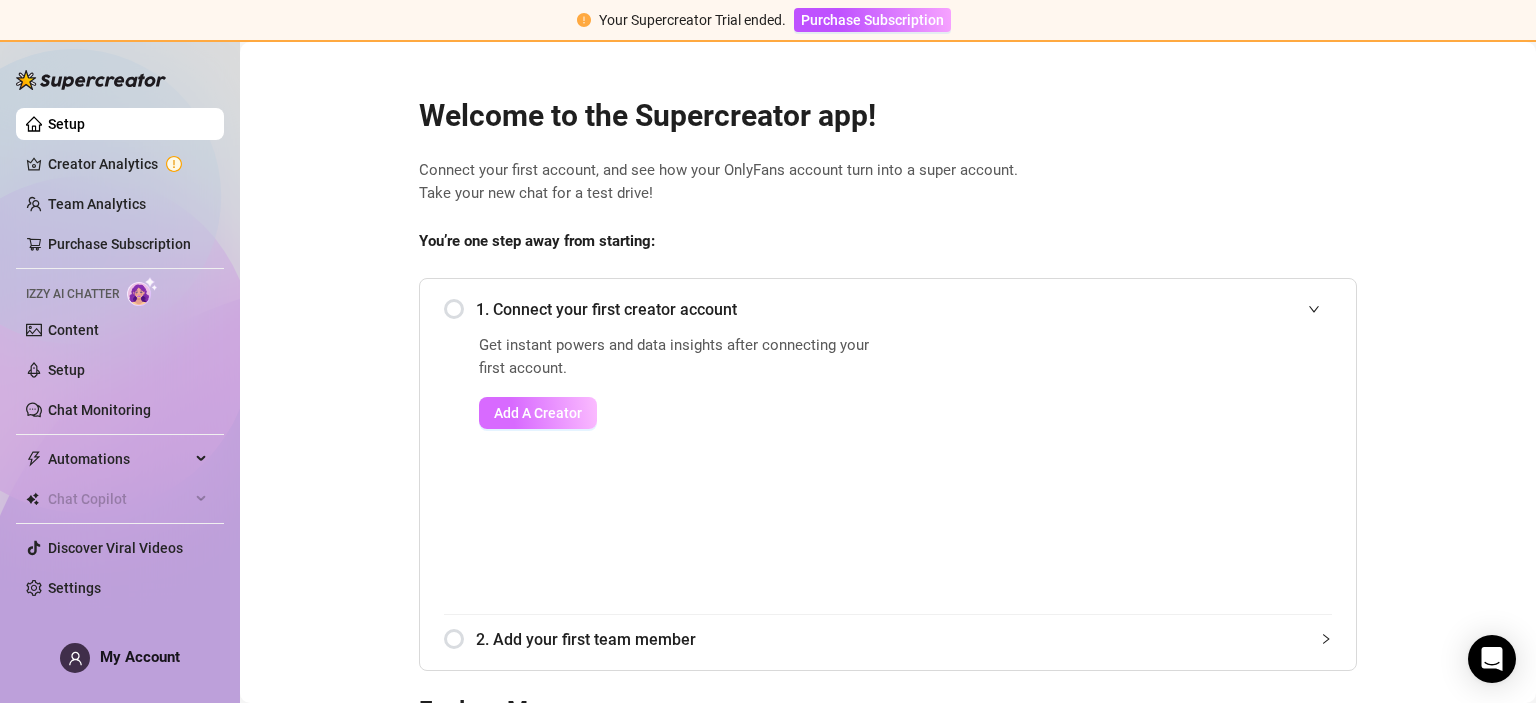 click on "Add A Creator" at bounding box center [538, 413] 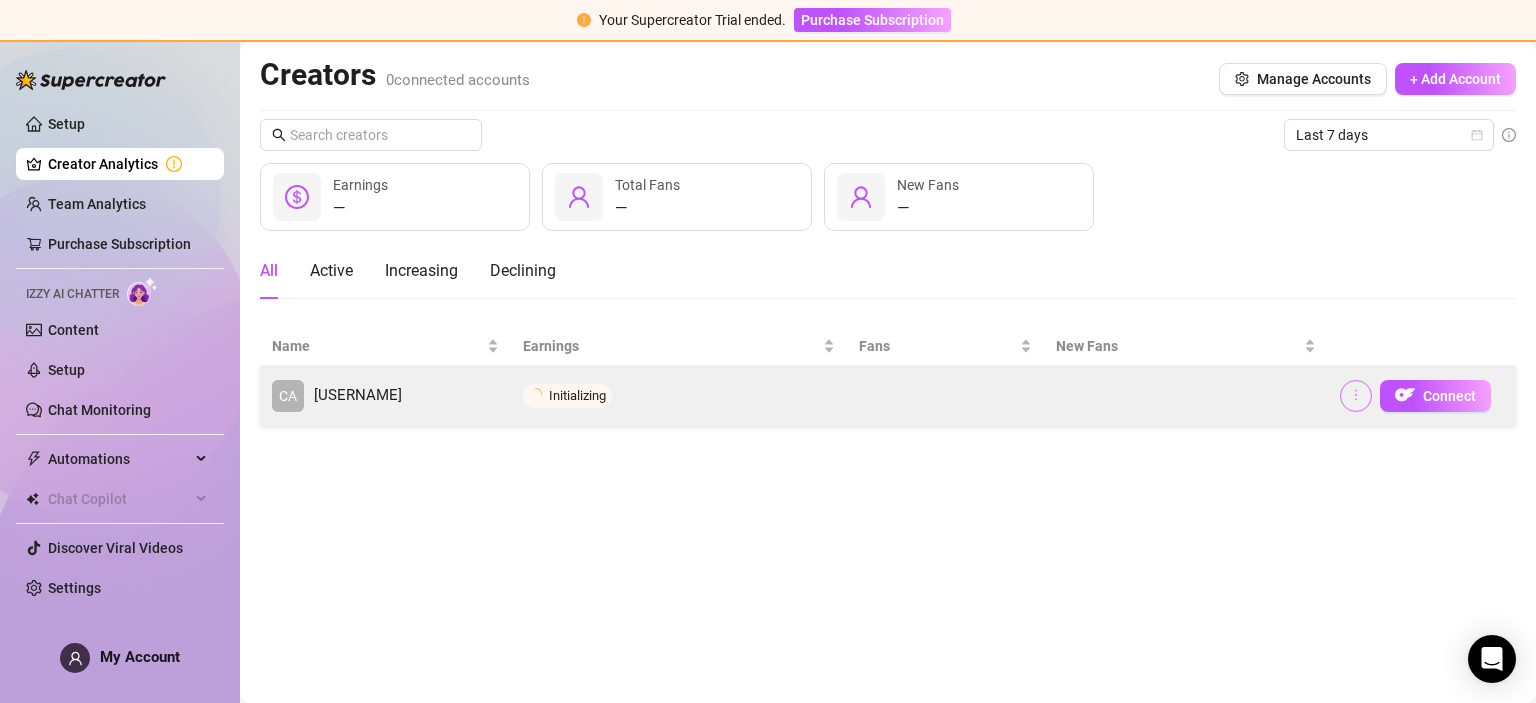 click 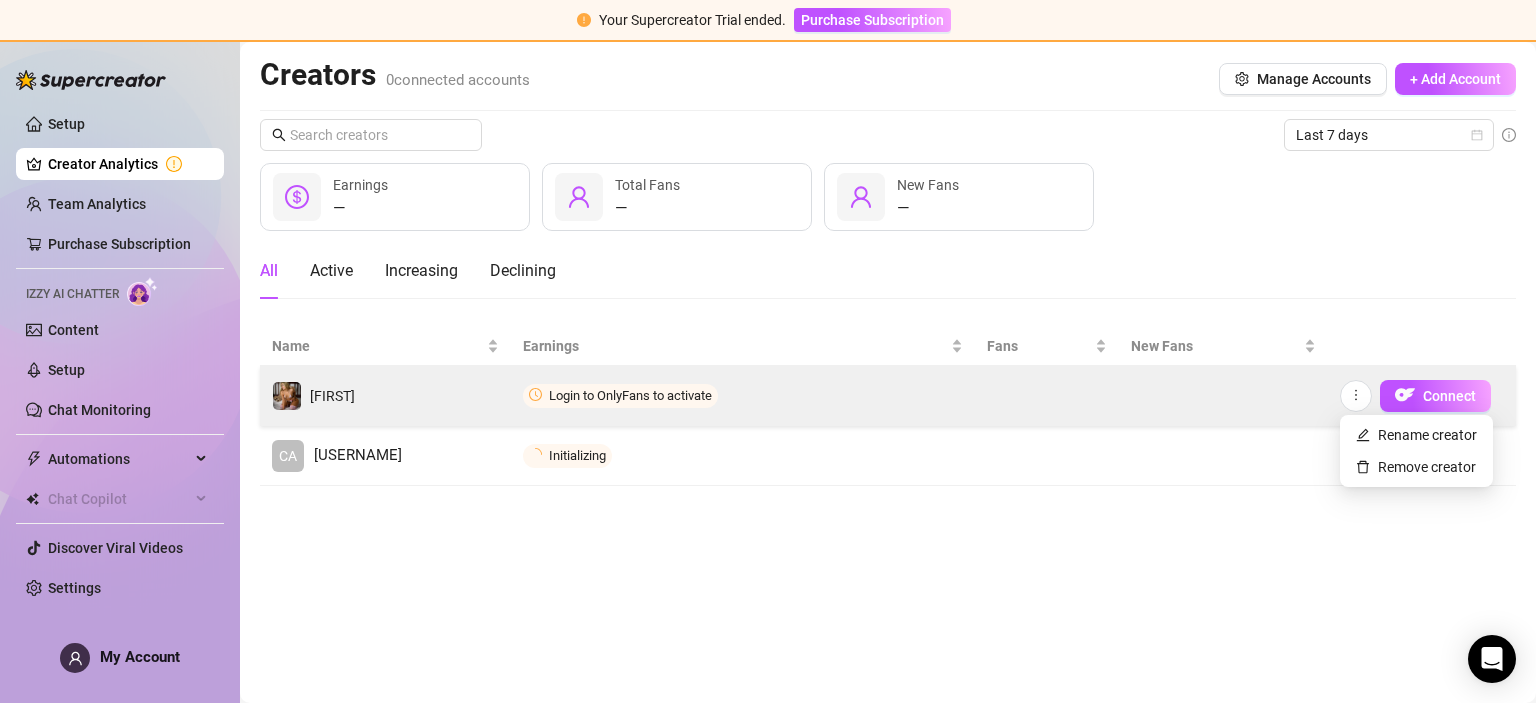 click at bounding box center [1223, 396] 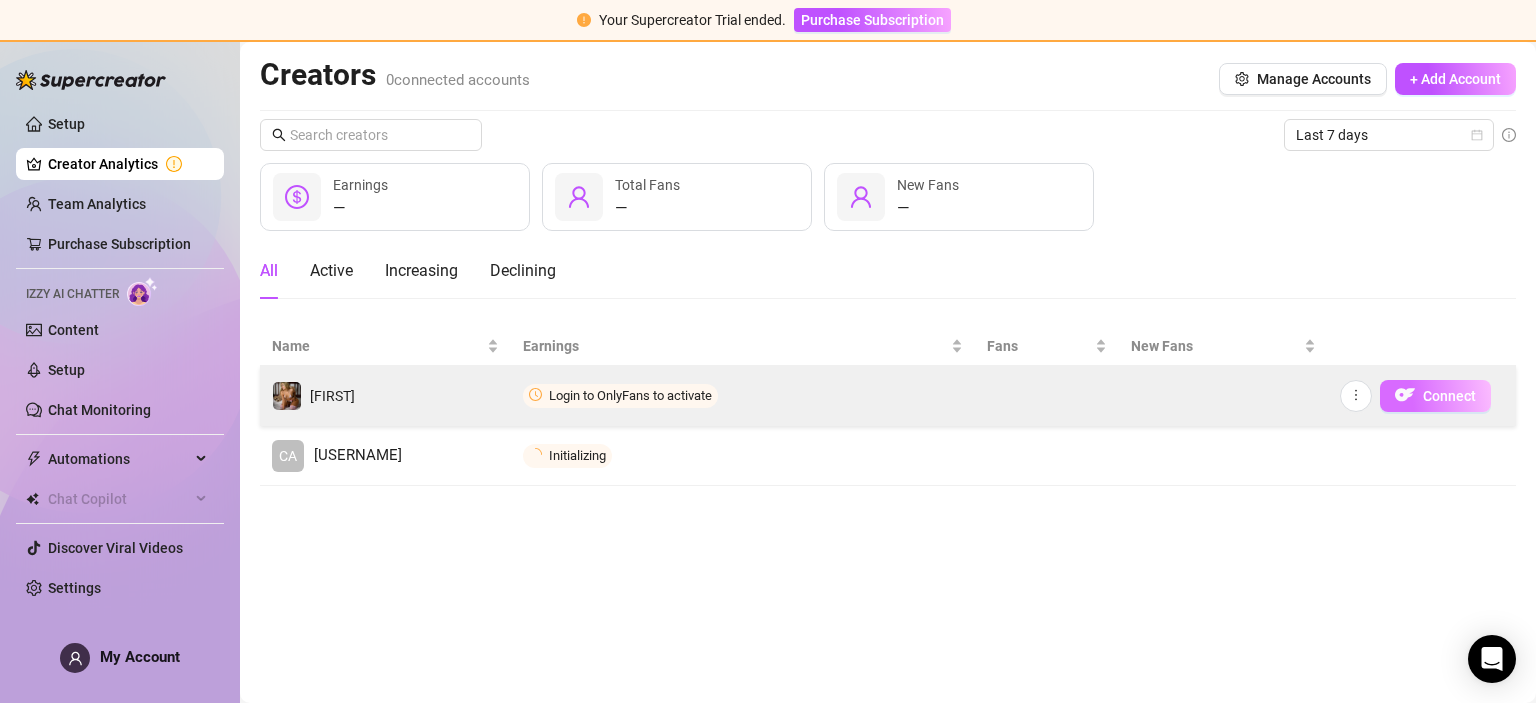 click on "Connect" at bounding box center [1435, 396] 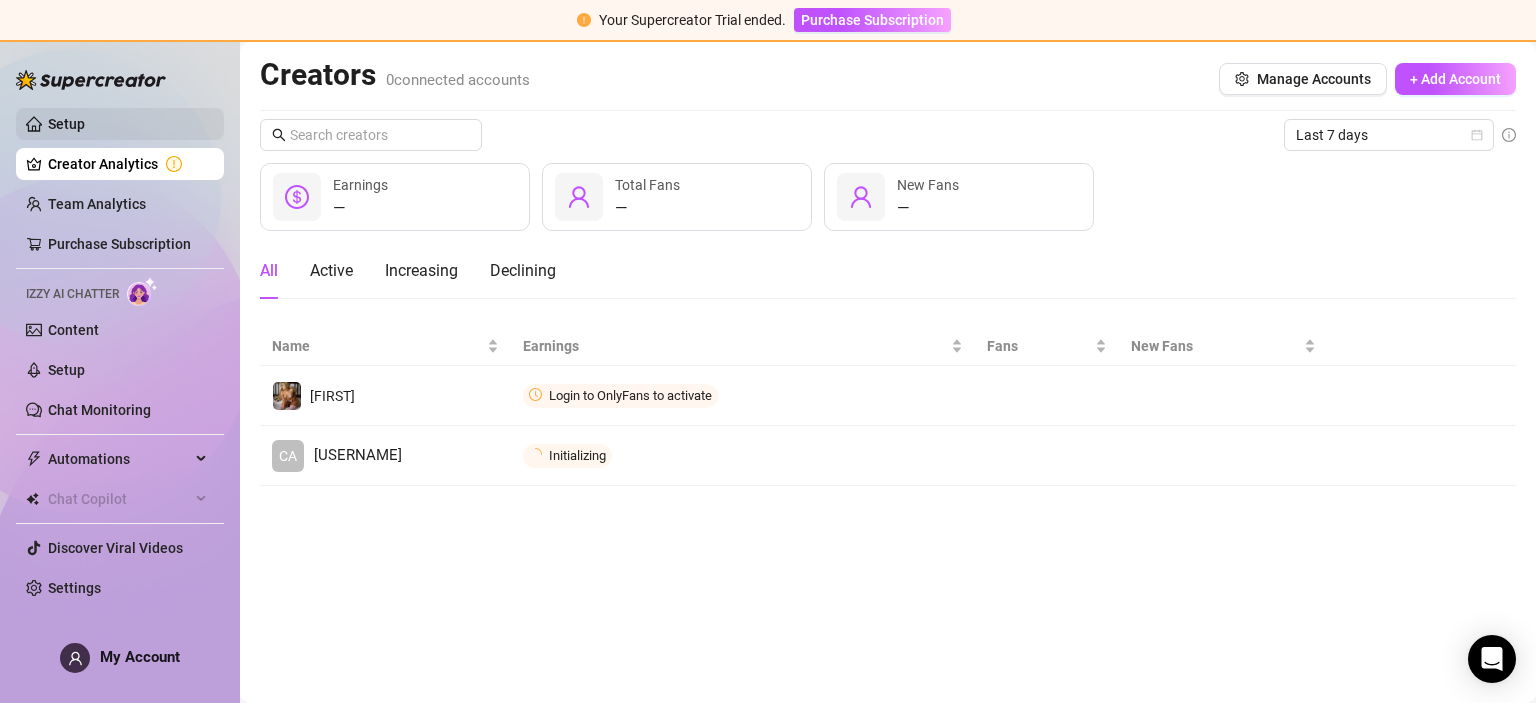click on "Setup" at bounding box center [66, 124] 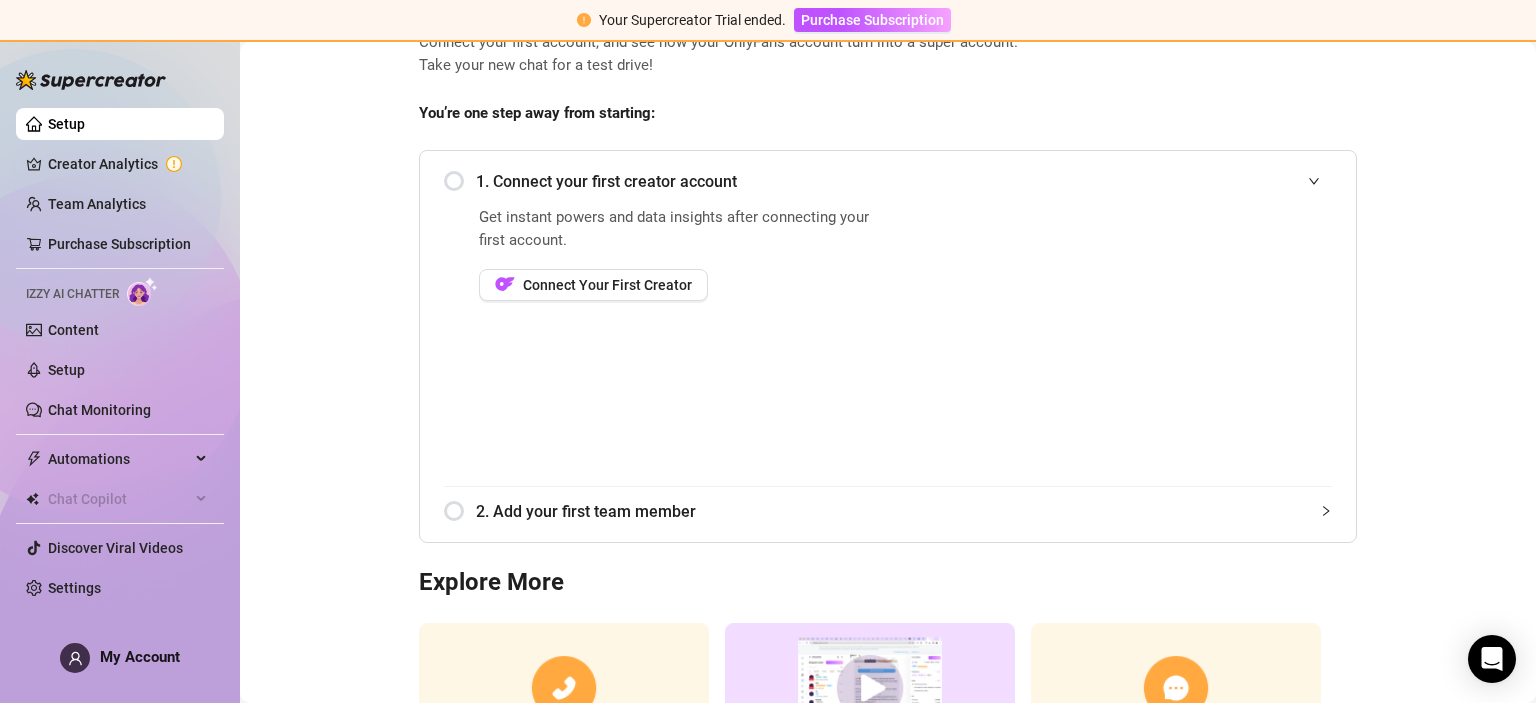 scroll, scrollTop: 134, scrollLeft: 0, axis: vertical 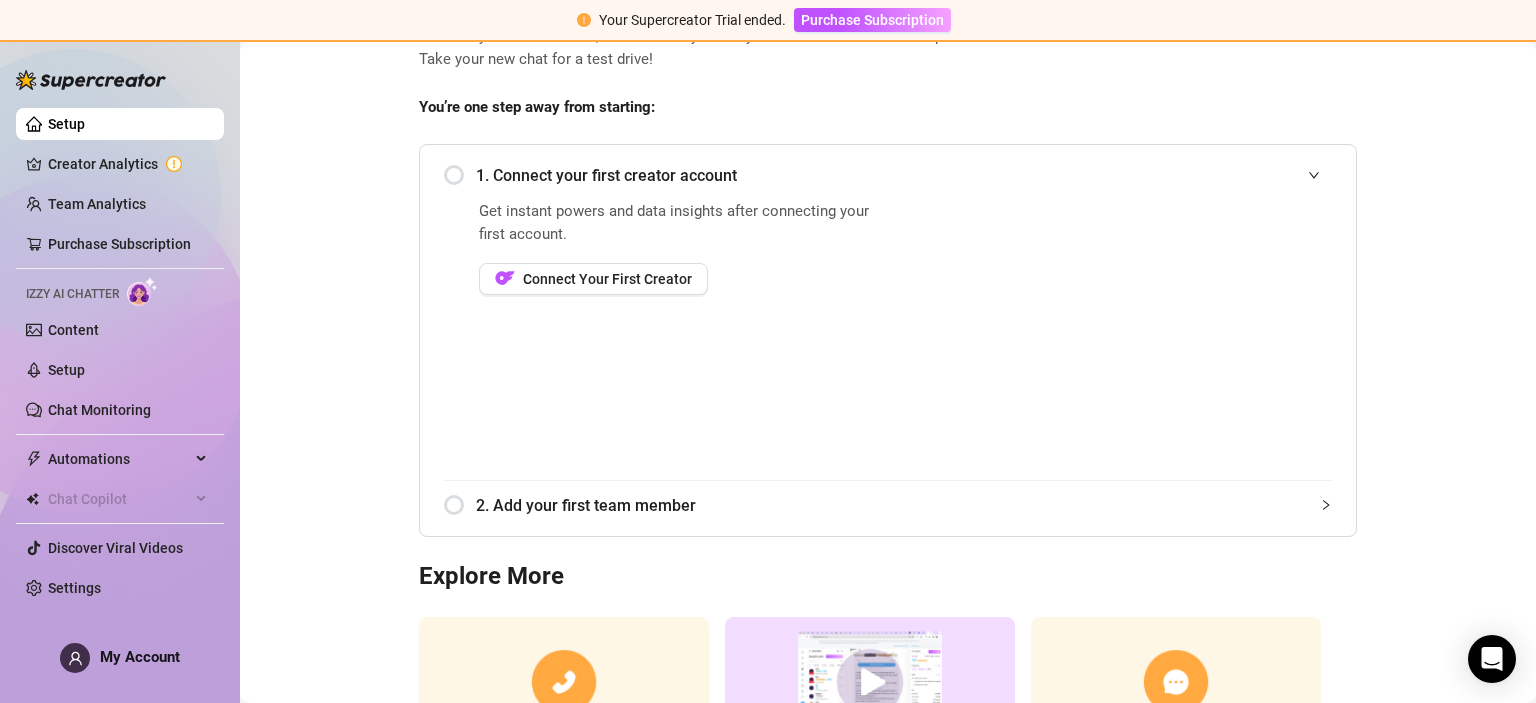 click on "2. Add your first team member" at bounding box center [904, 505] 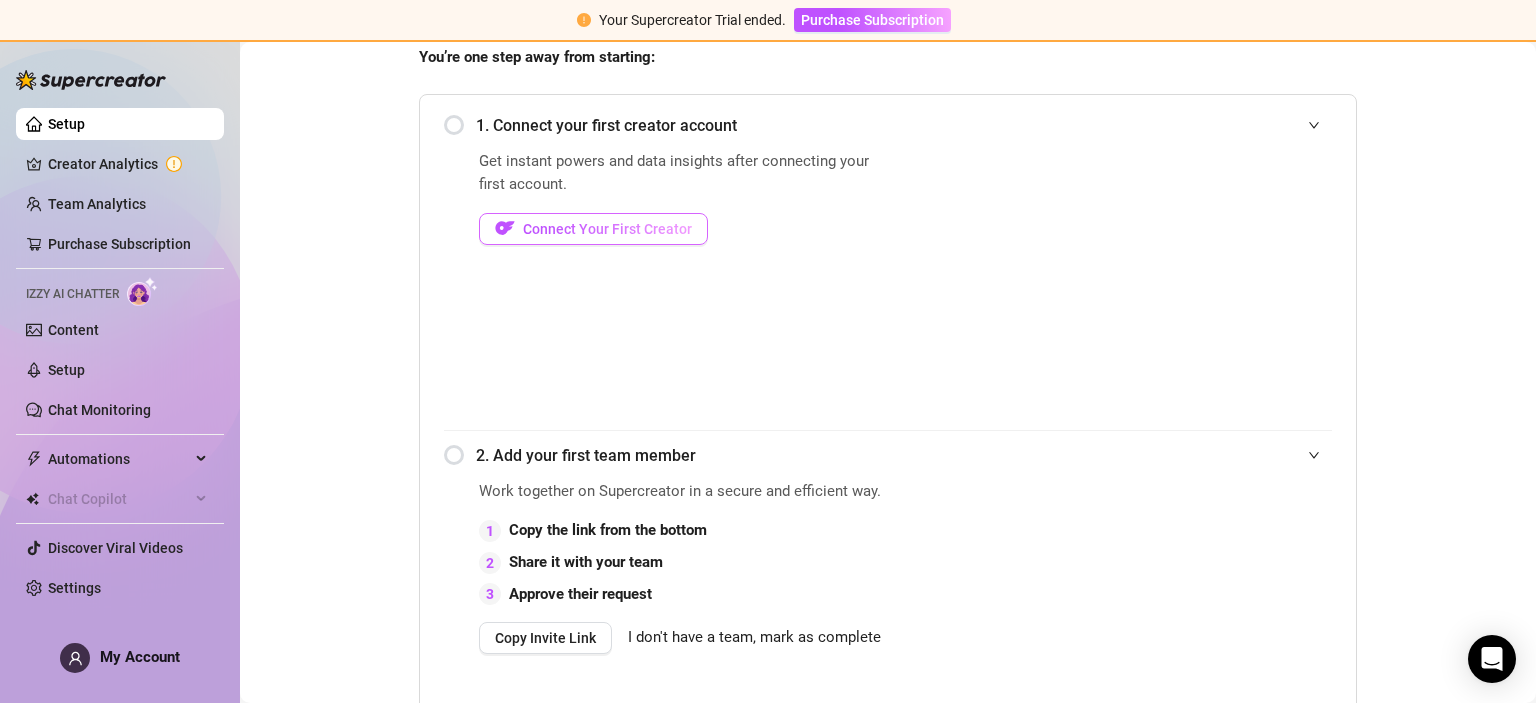 scroll, scrollTop: 308, scrollLeft: 0, axis: vertical 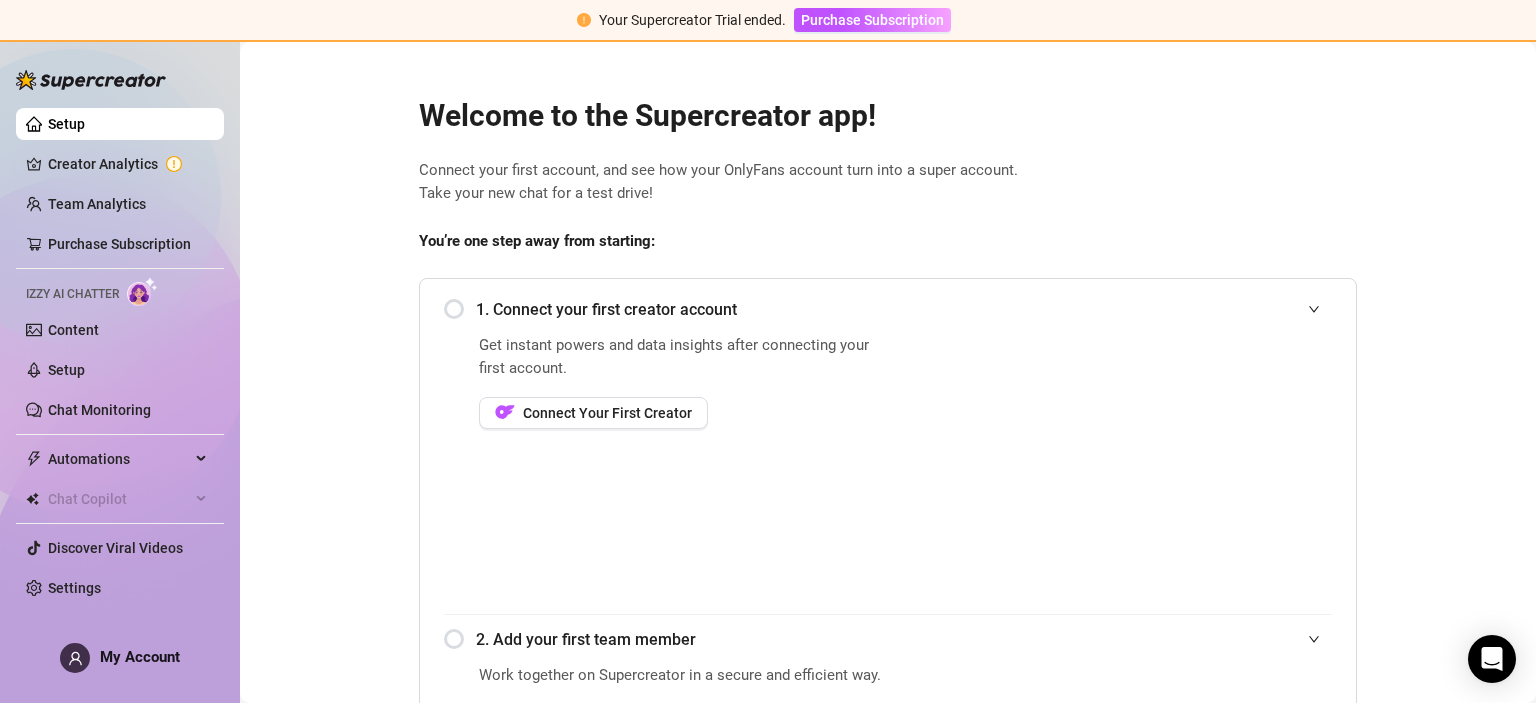 click on "1. Connect your first creator account" at bounding box center (888, 309) 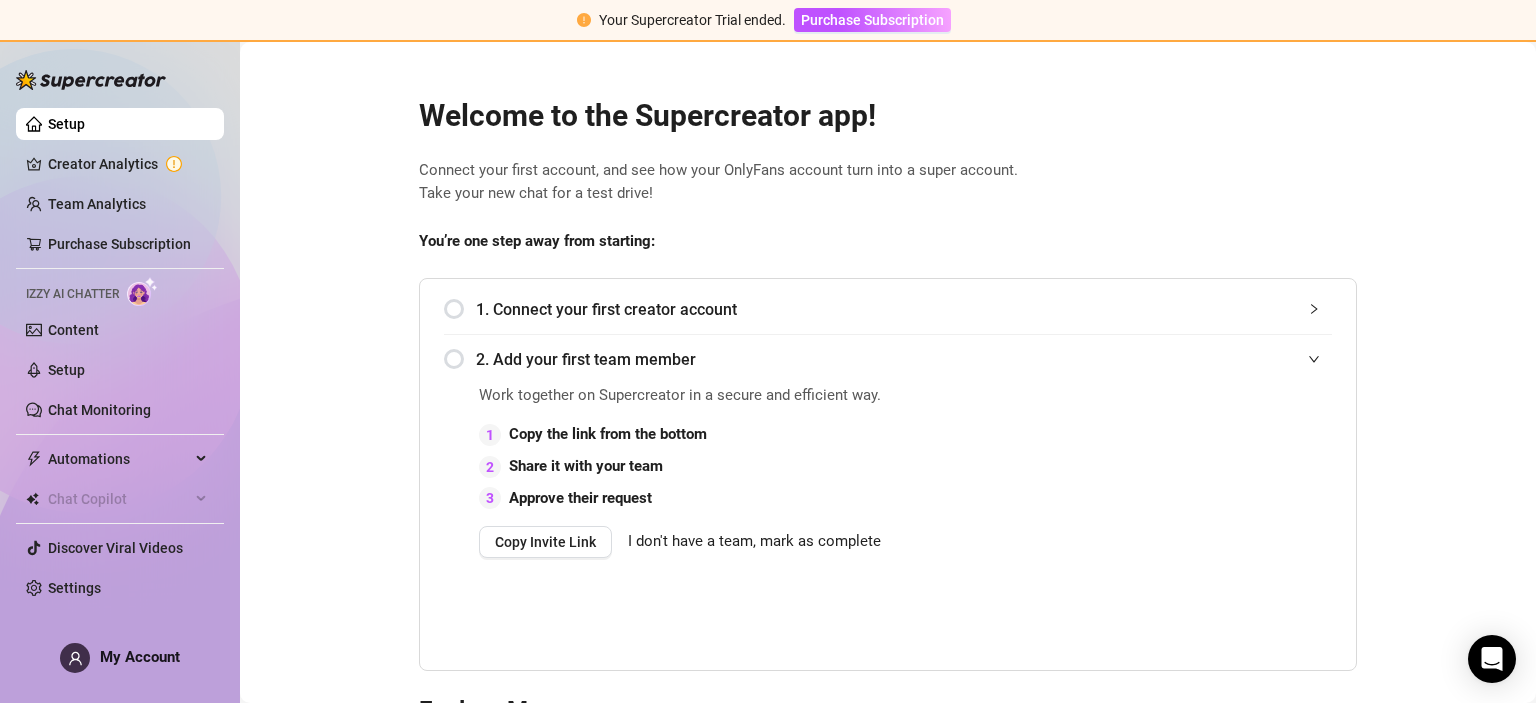 click on "1. Connect your first creator account" at bounding box center [904, 309] 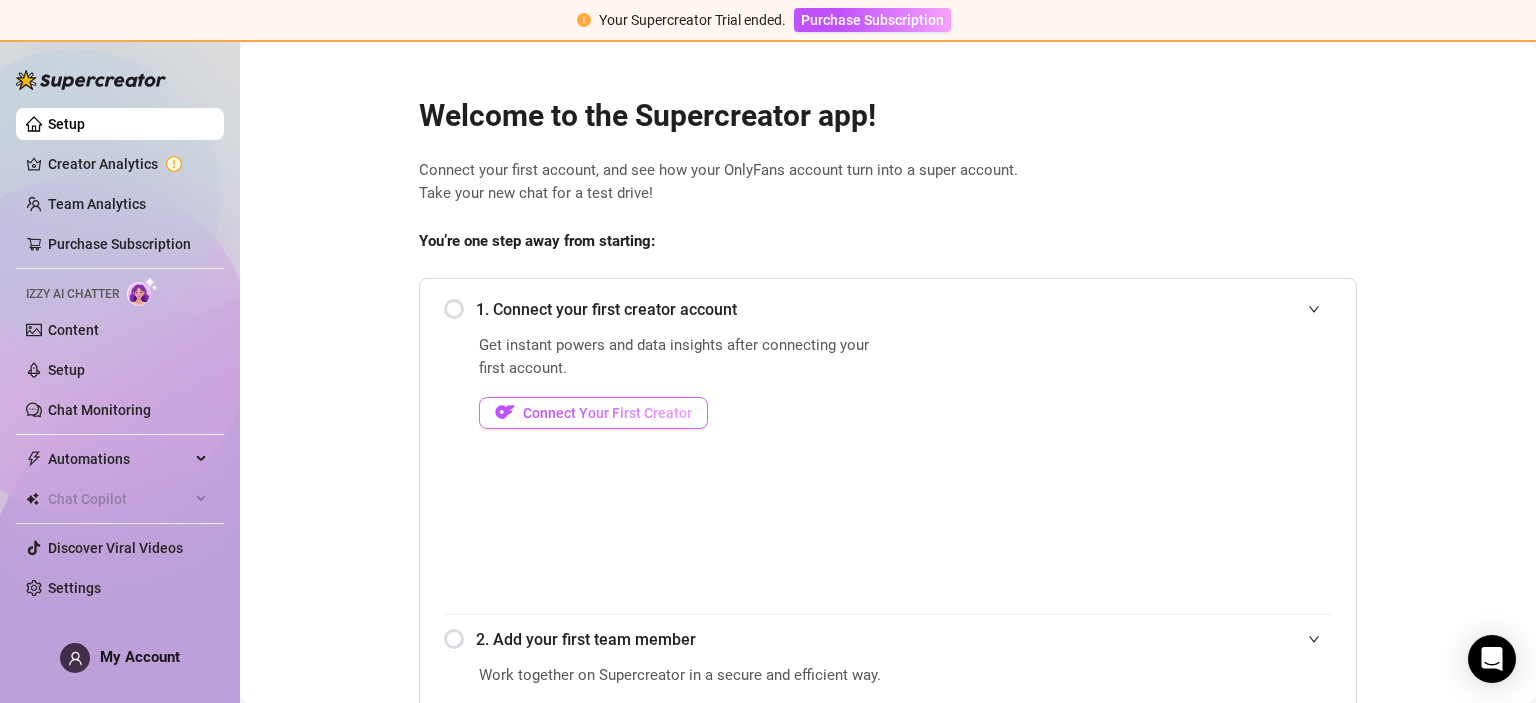 click on "Connect Your First Creator" at bounding box center (607, 413) 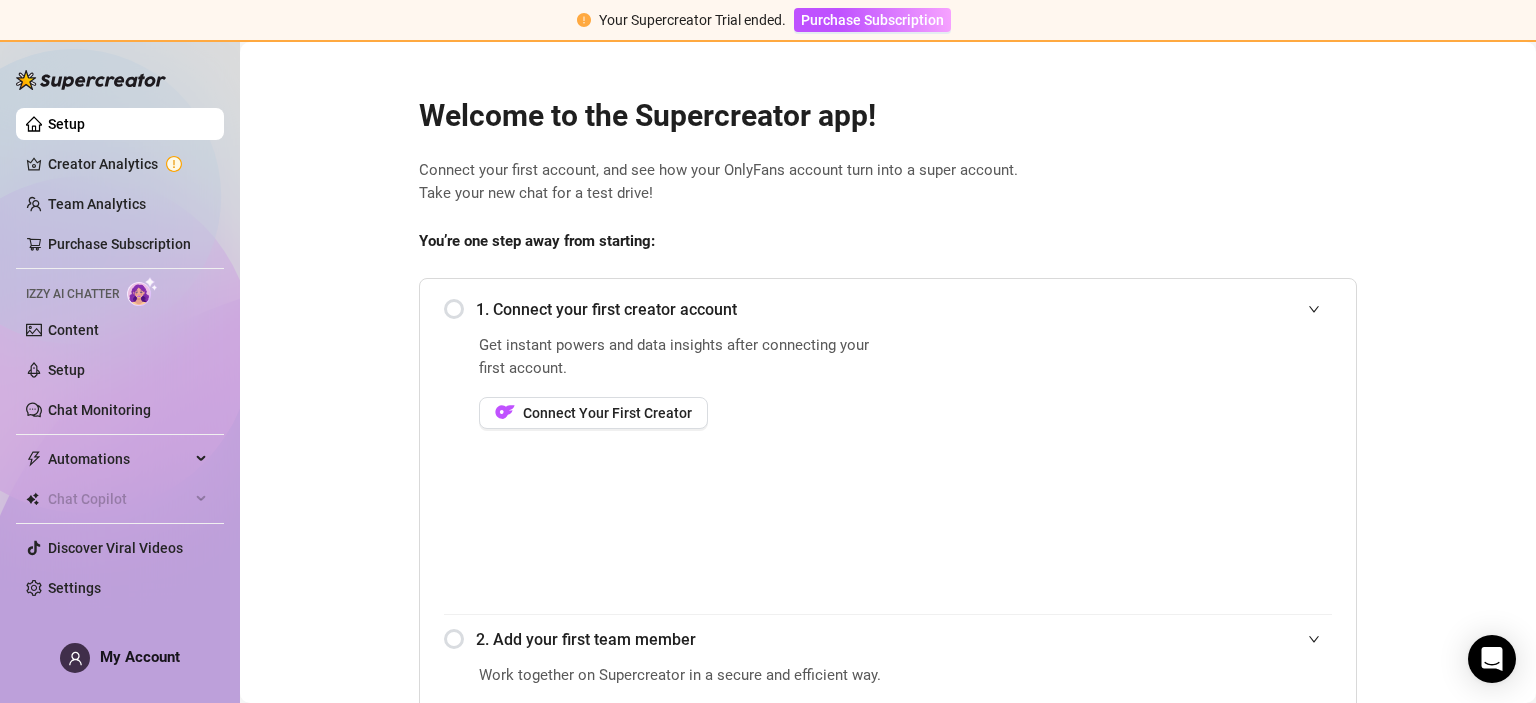 scroll, scrollTop: 34, scrollLeft: 0, axis: vertical 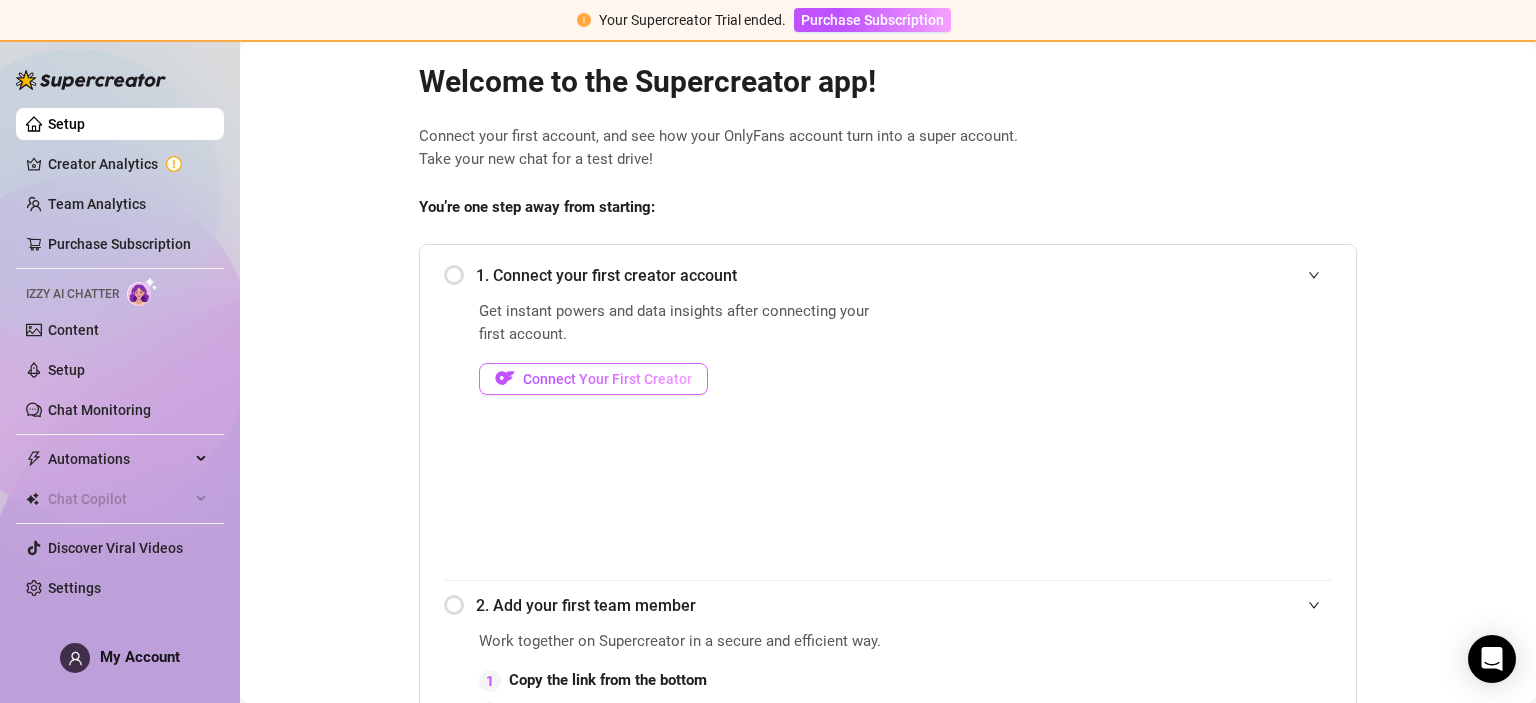 click on "Connect Your First Creator" at bounding box center [607, 379] 